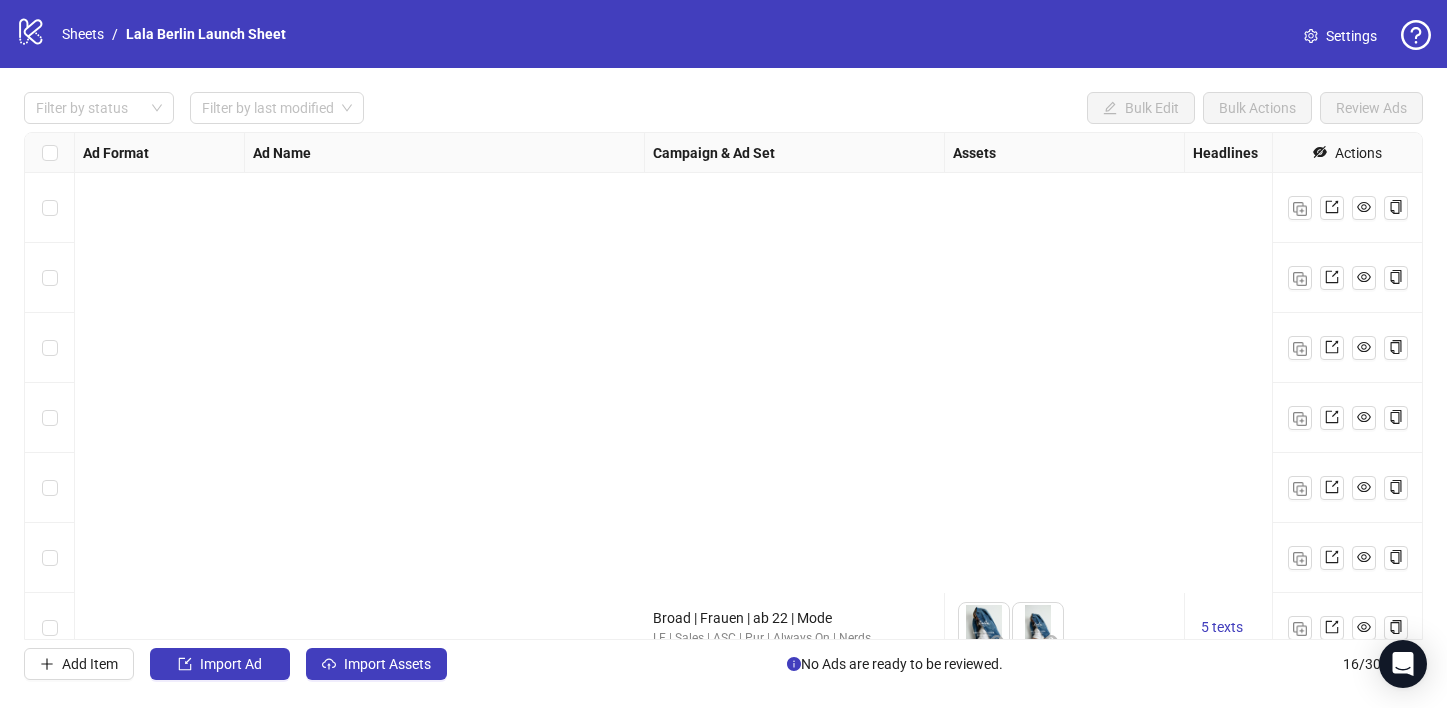 scroll, scrollTop: 0, scrollLeft: 0, axis: both 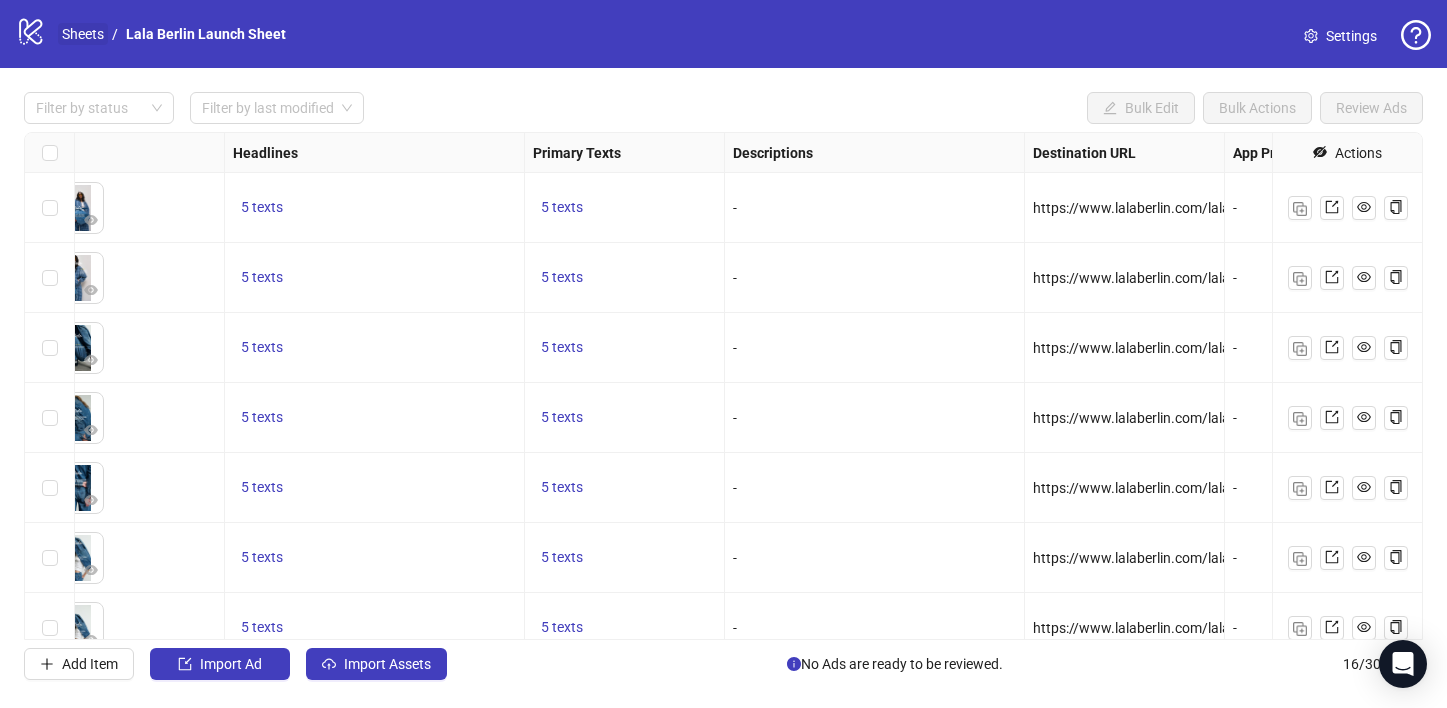 click on "Sheets" at bounding box center (83, 34) 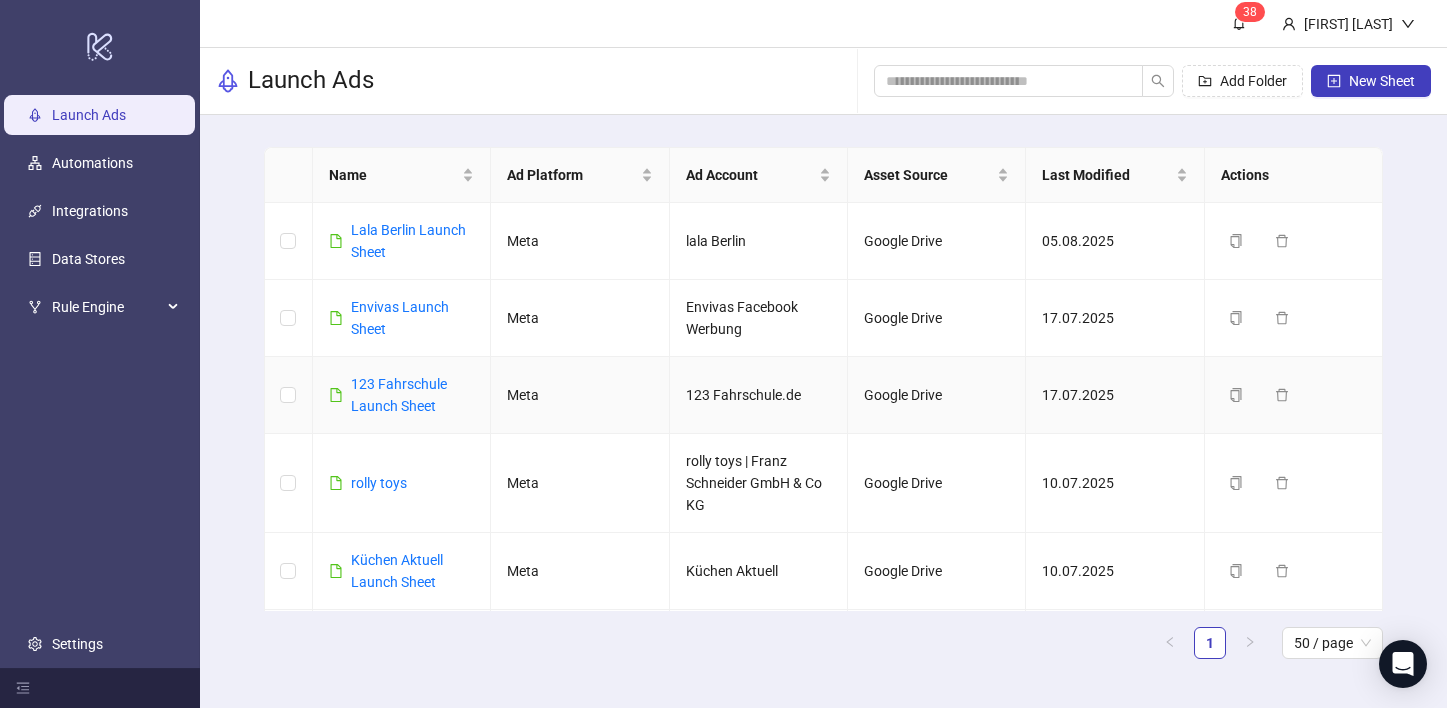 click on "123 Fahrschule Launch Sheet" at bounding box center [412, 395] 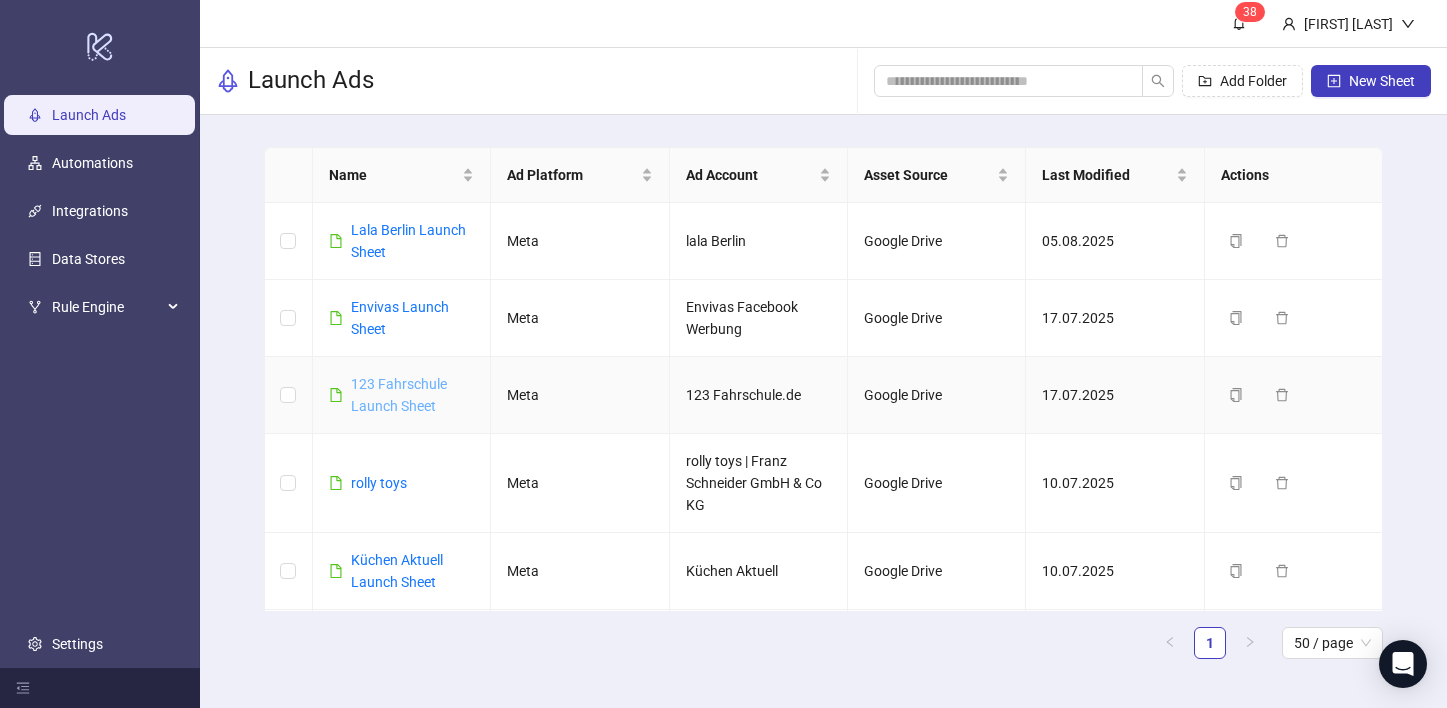 click on "123 Fahrschule Launch Sheet" at bounding box center (399, 395) 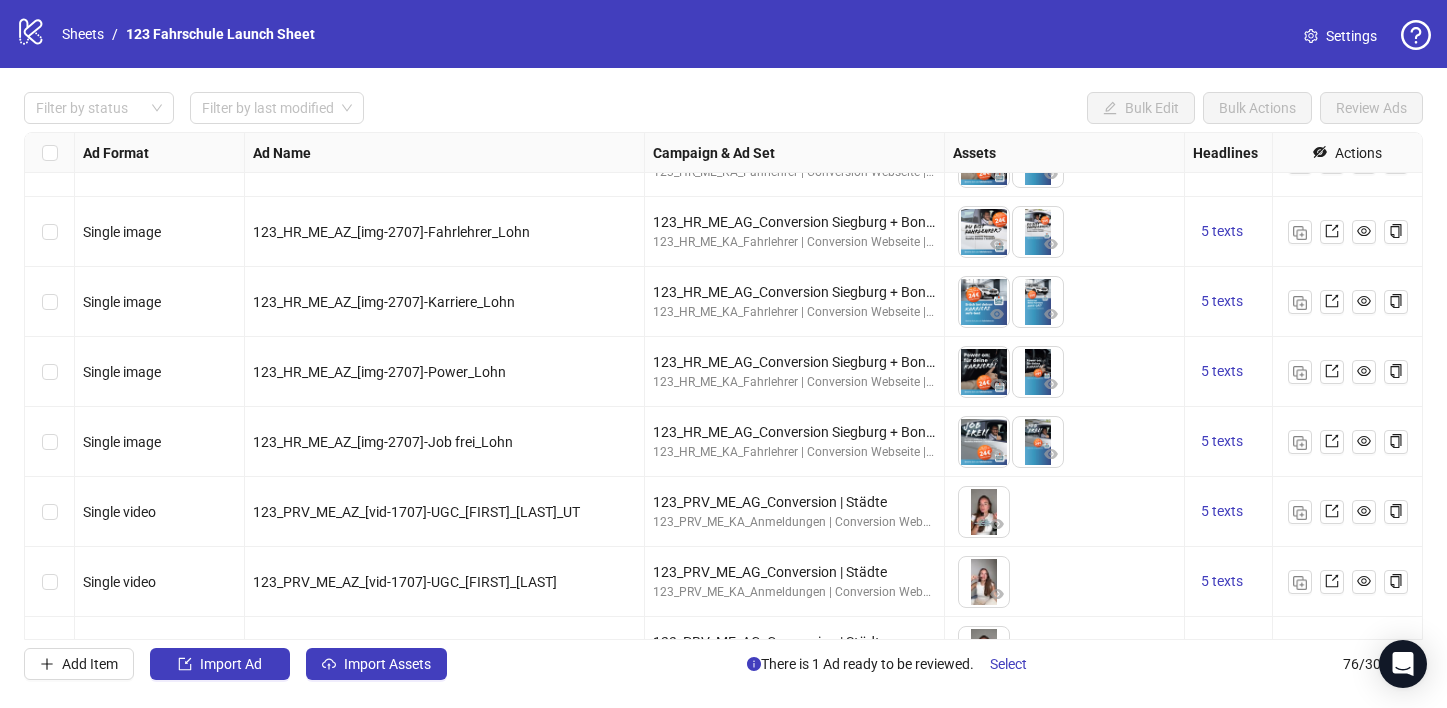 scroll, scrollTop: 4239, scrollLeft: 0, axis: vertical 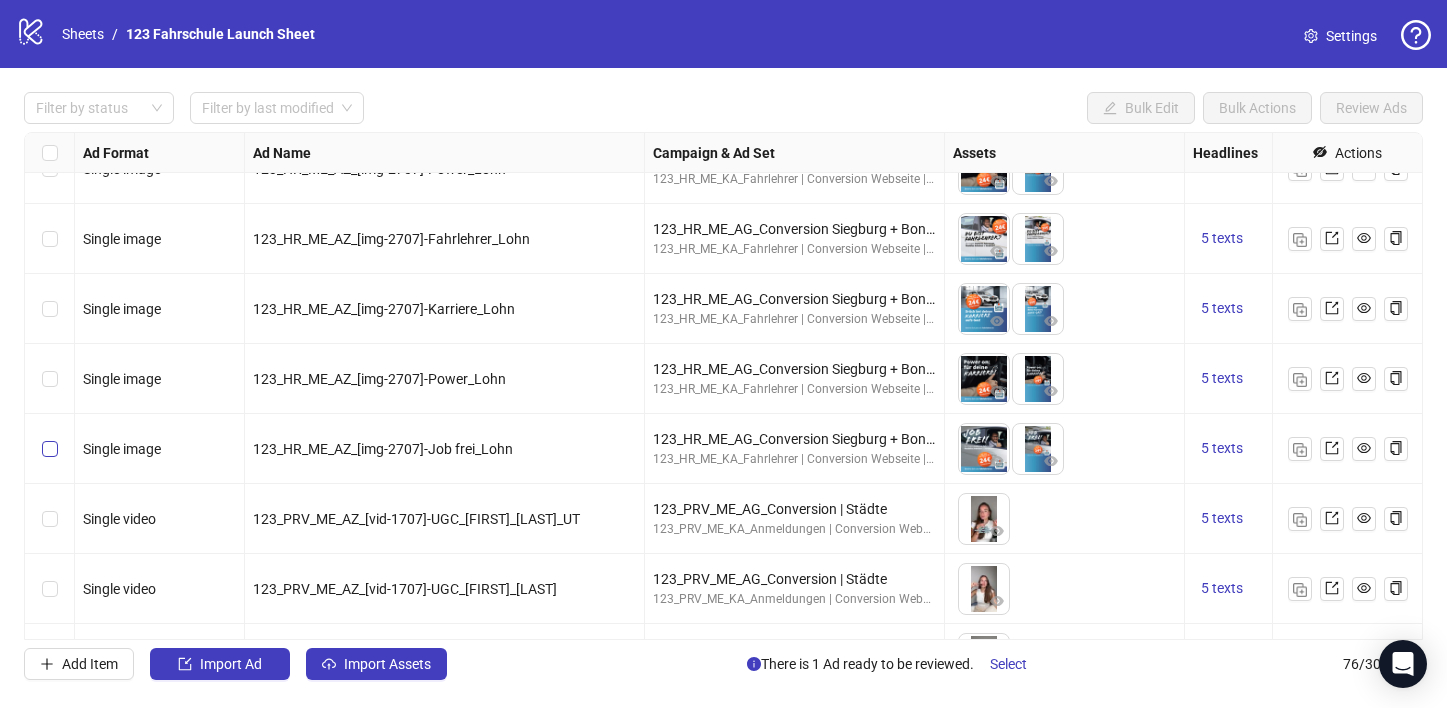 click at bounding box center (50, 449) 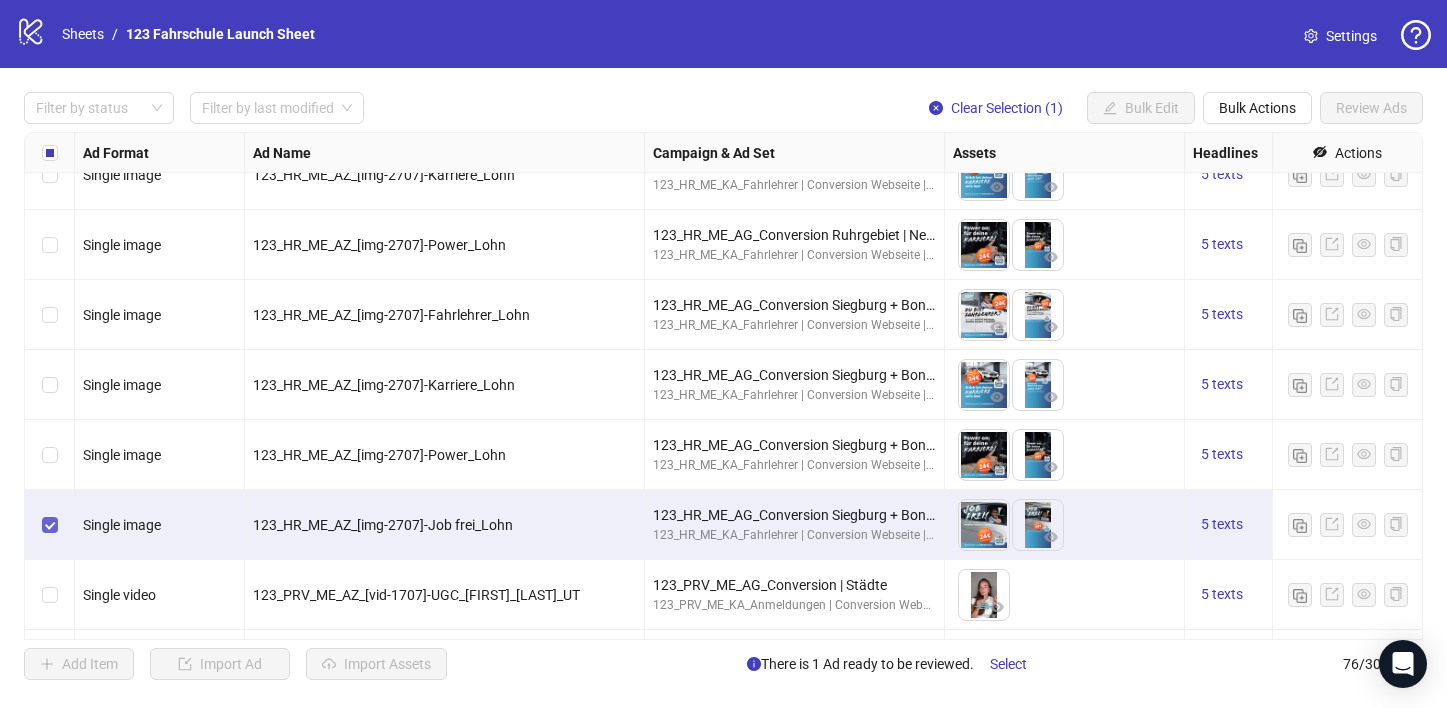 scroll, scrollTop: 4159, scrollLeft: 0, axis: vertical 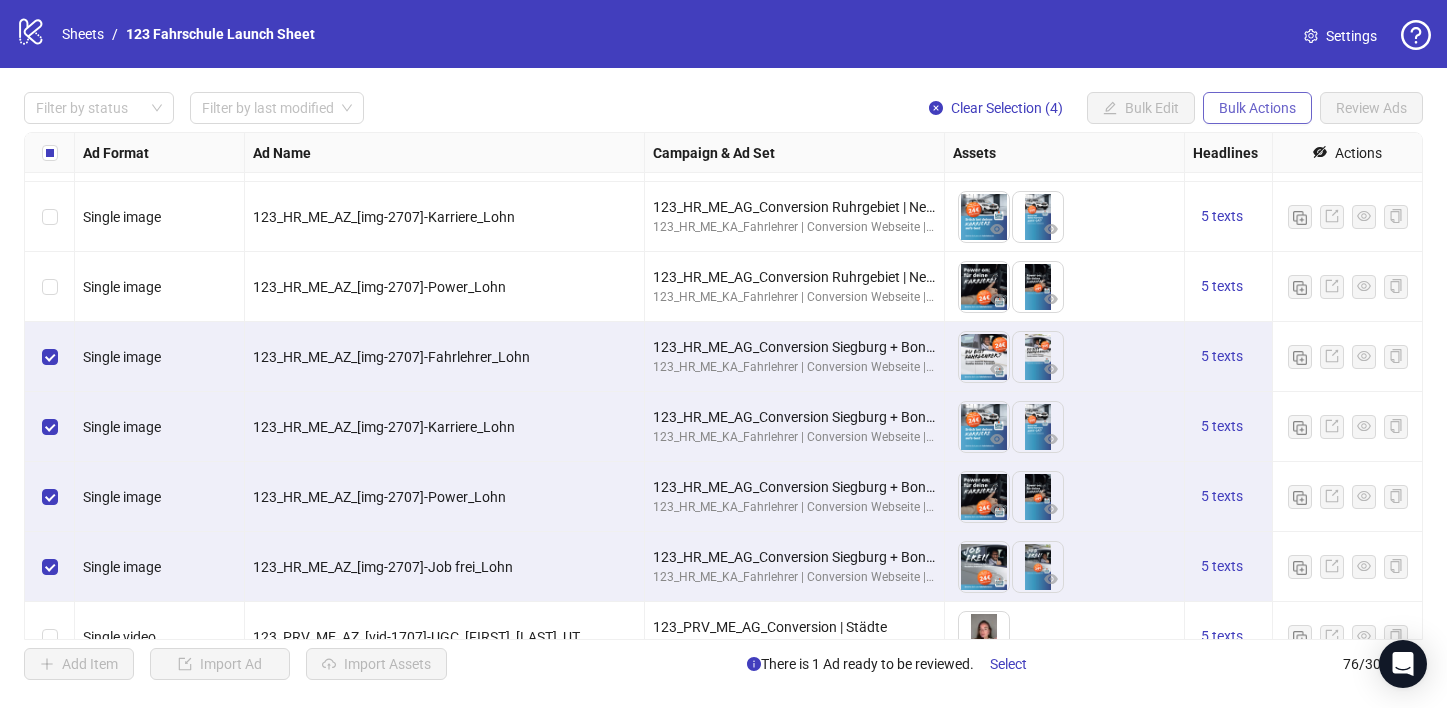 click on "Bulk Actions" at bounding box center [1257, 108] 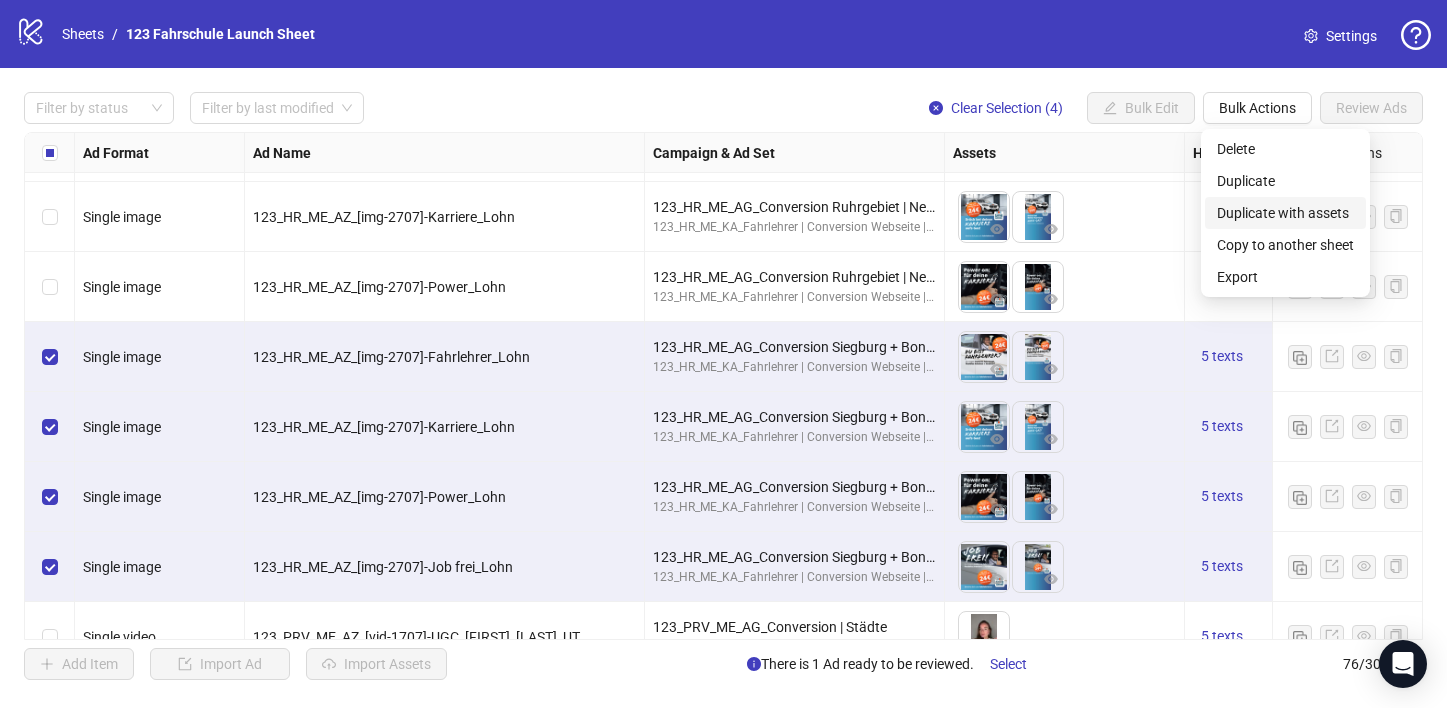 click on "Duplicate with assets" at bounding box center [1285, 213] 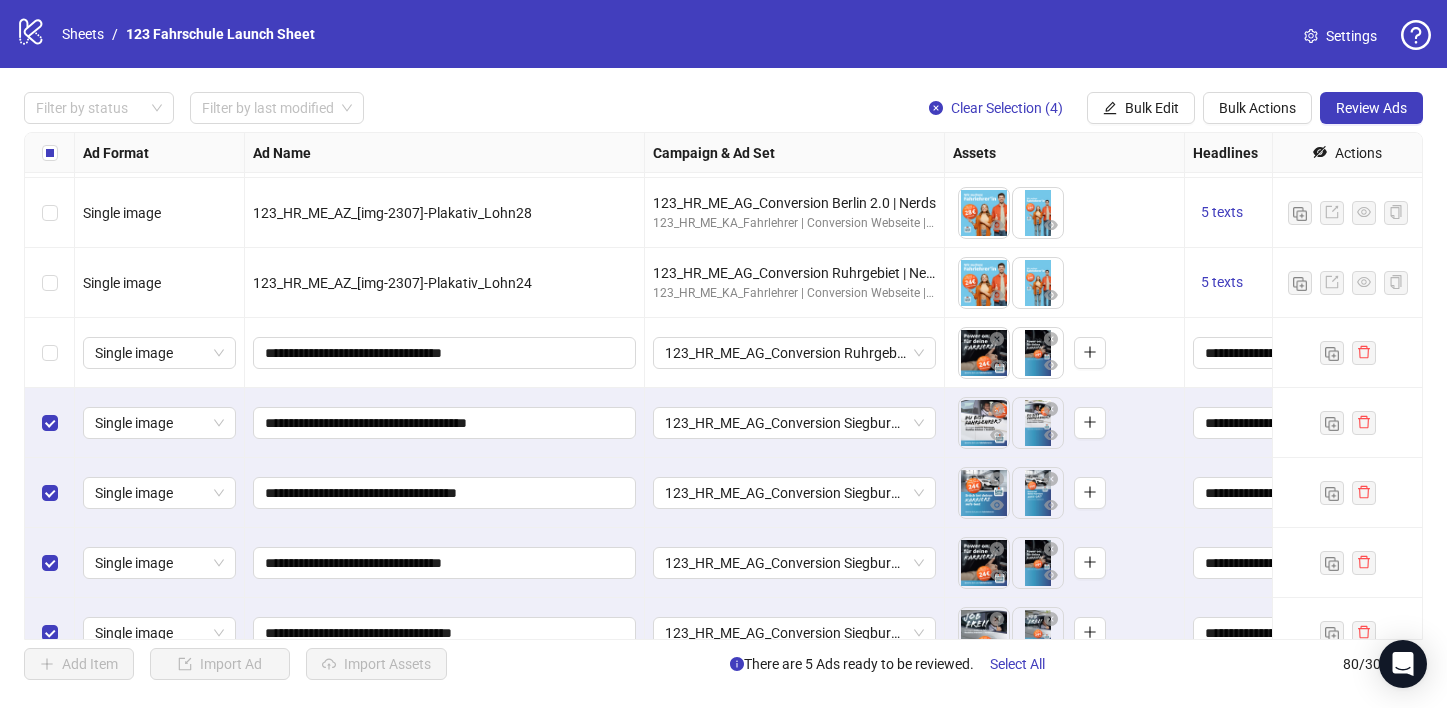 scroll, scrollTop: 5134, scrollLeft: 0, axis: vertical 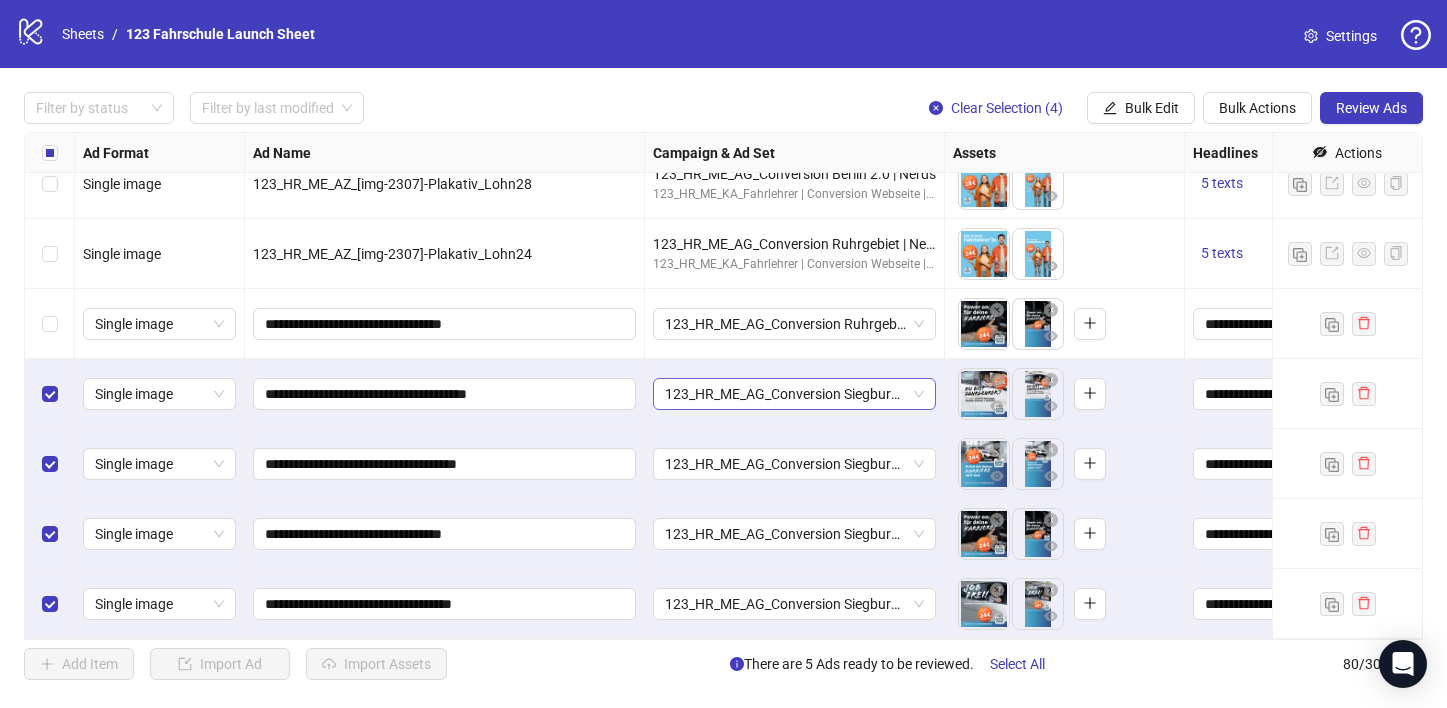 click on "123_HR_ME_AG_Conversion Siegburg + Bonn | Nerds" at bounding box center (794, 394) 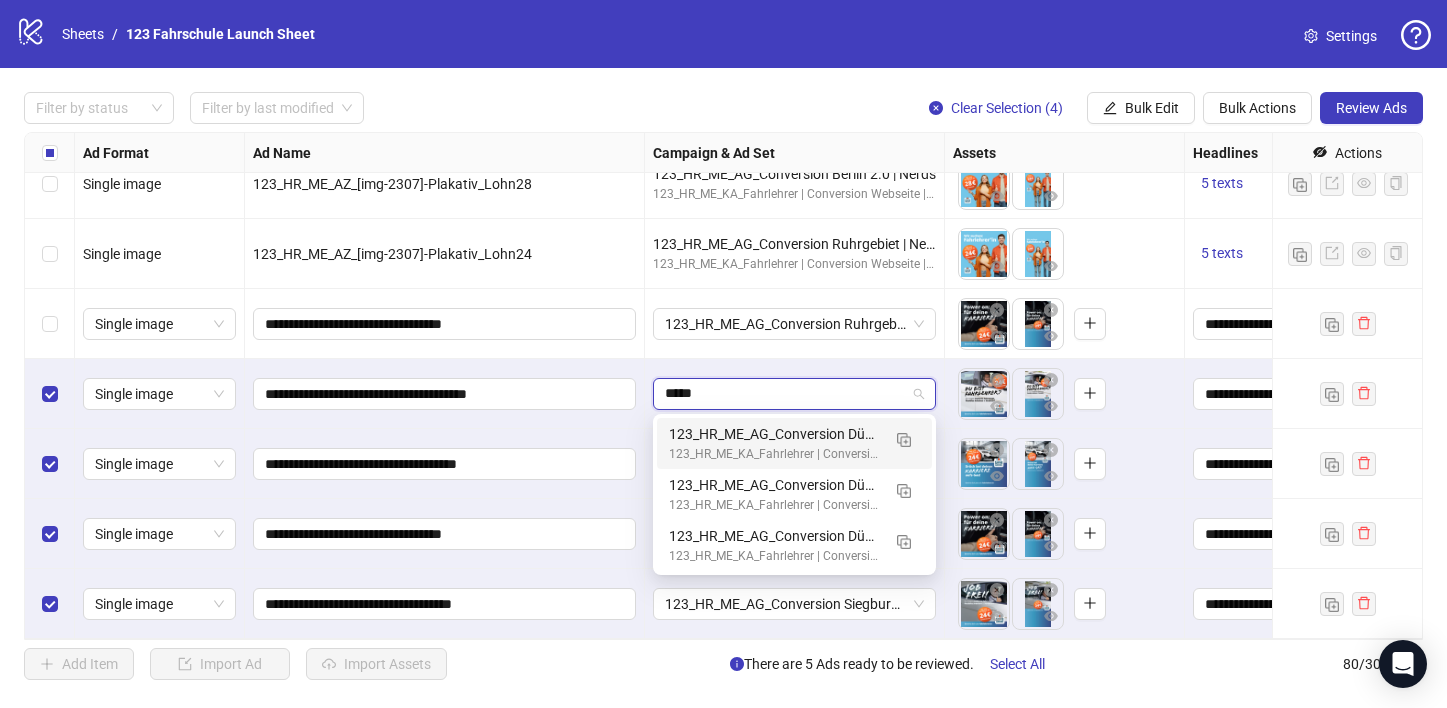 type on "******" 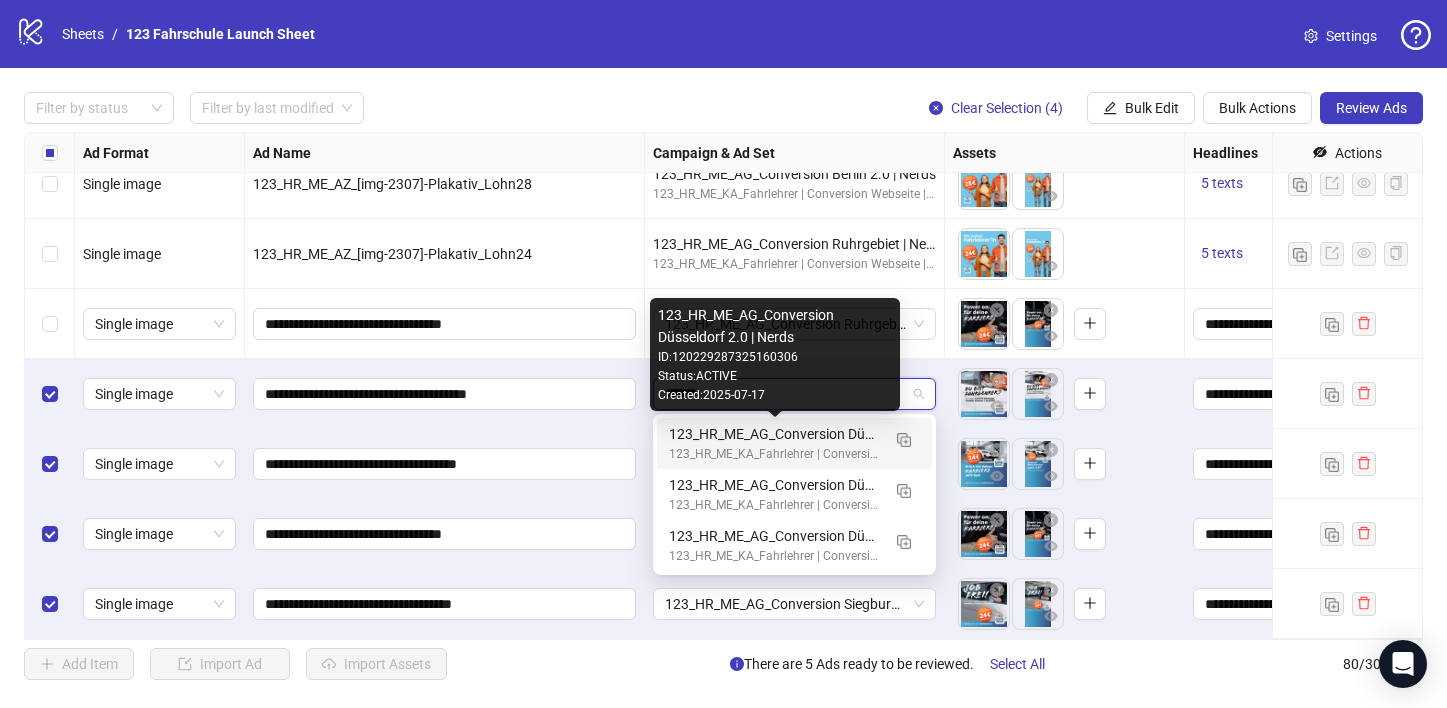click on "123_HR_ME_AG_Conversion Düsseldorf 2.0 | Nerds" at bounding box center (774, 434) 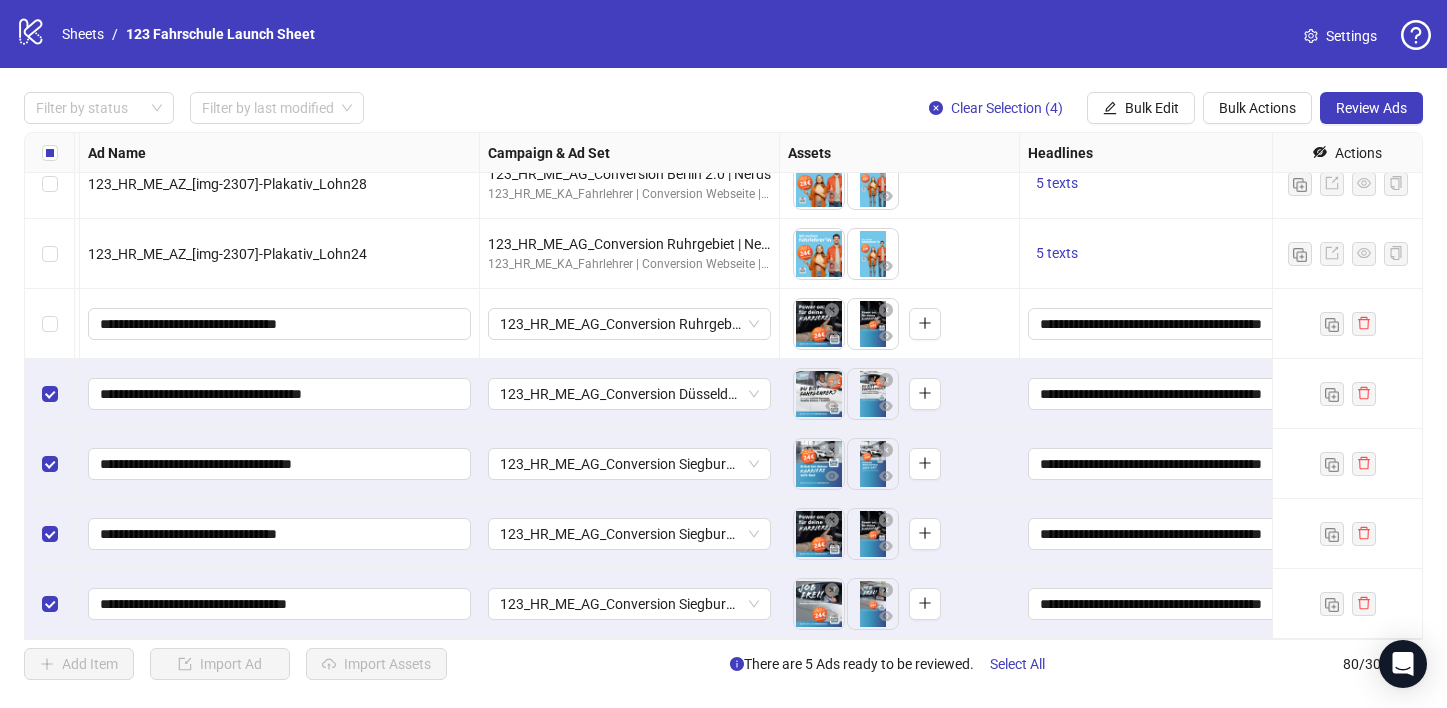scroll, scrollTop: 5134, scrollLeft: 107, axis: both 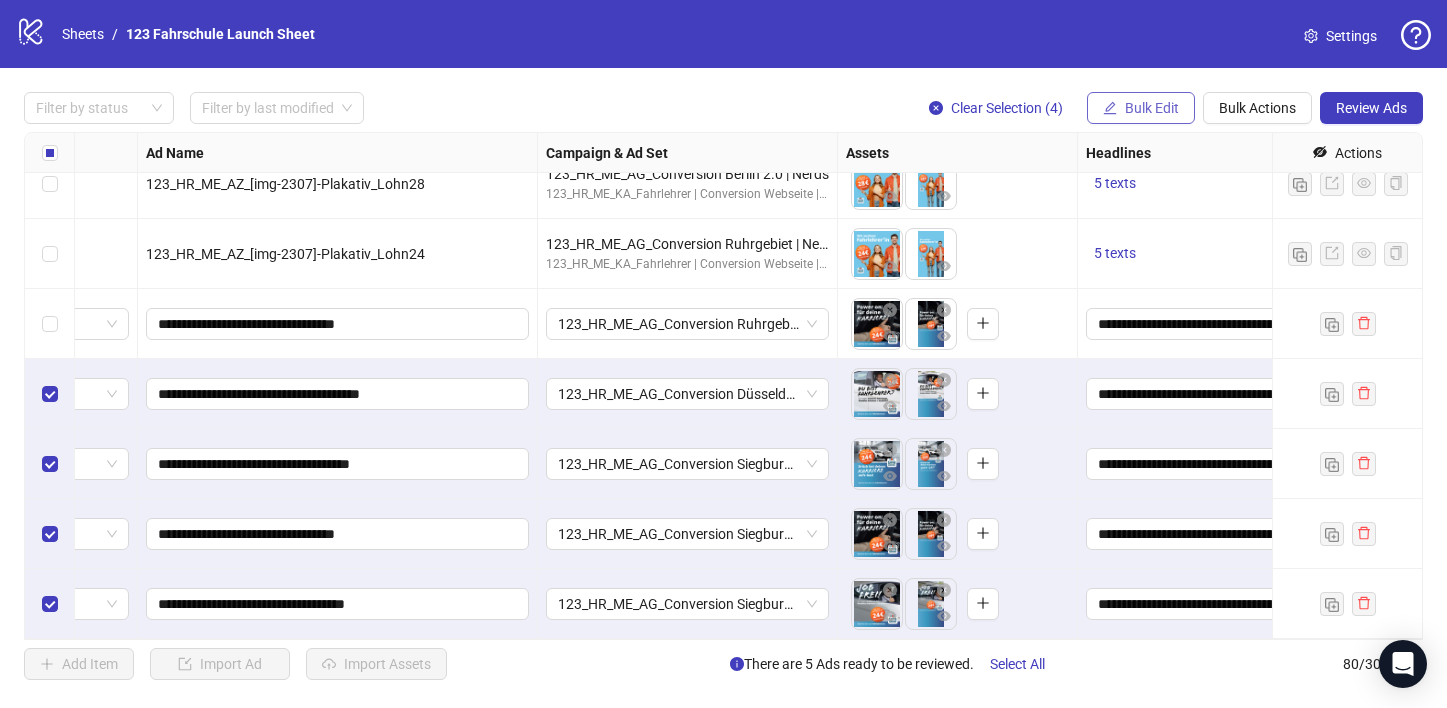 click on "Bulk Edit" at bounding box center (1141, 108) 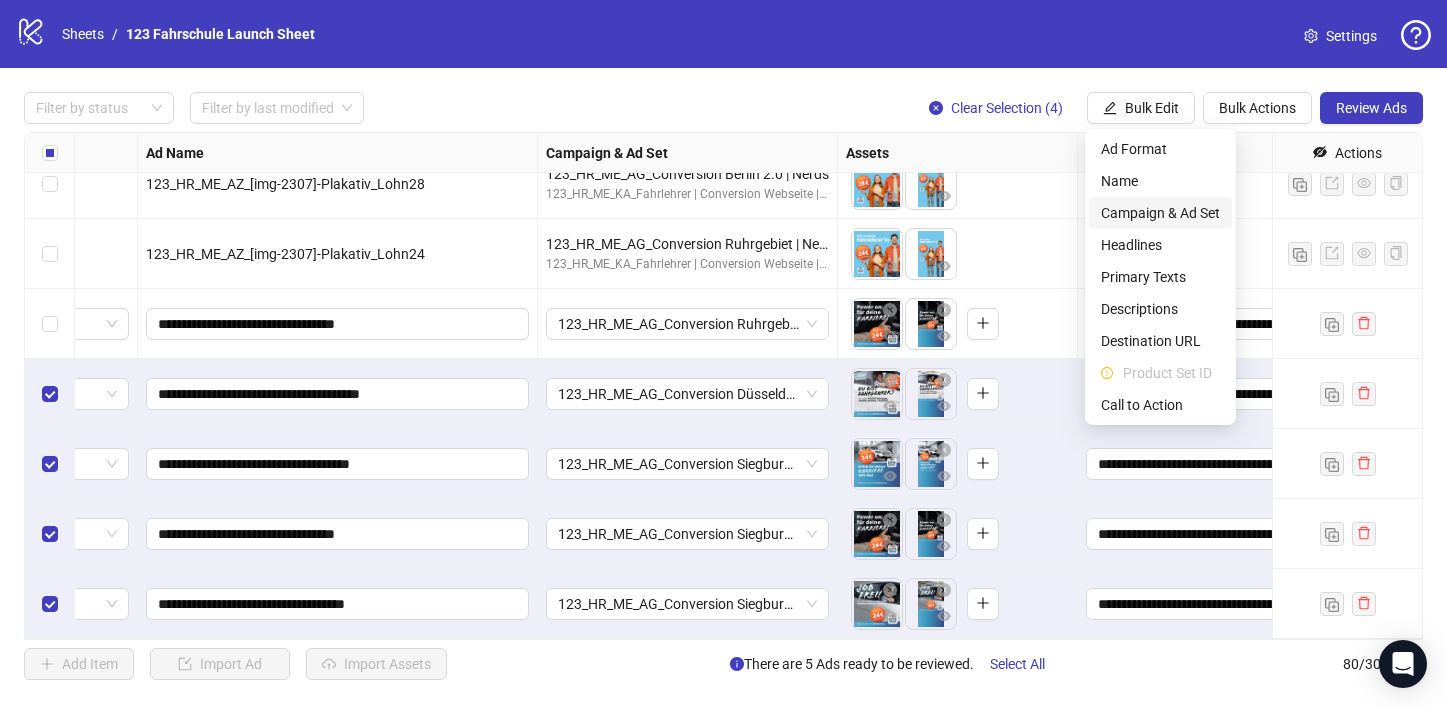click on "Campaign & Ad Set" at bounding box center [1160, 213] 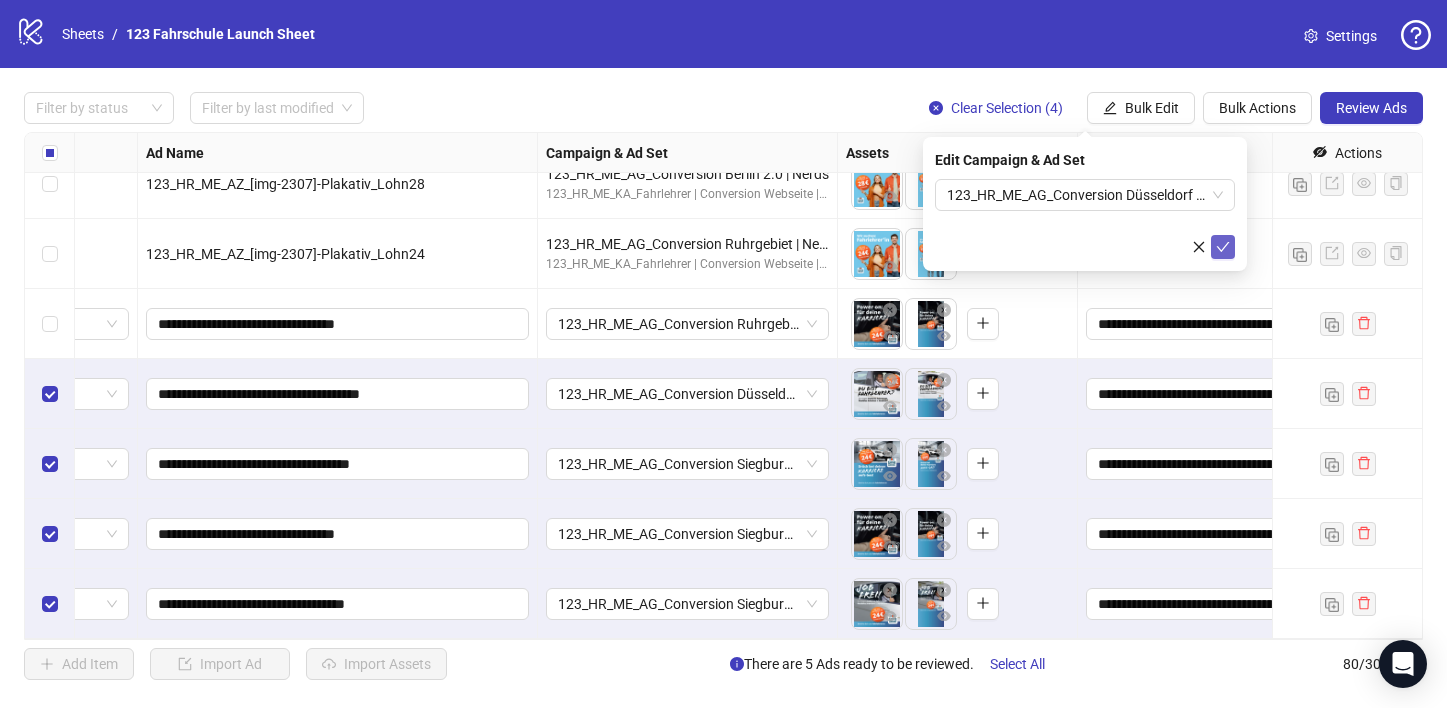 click 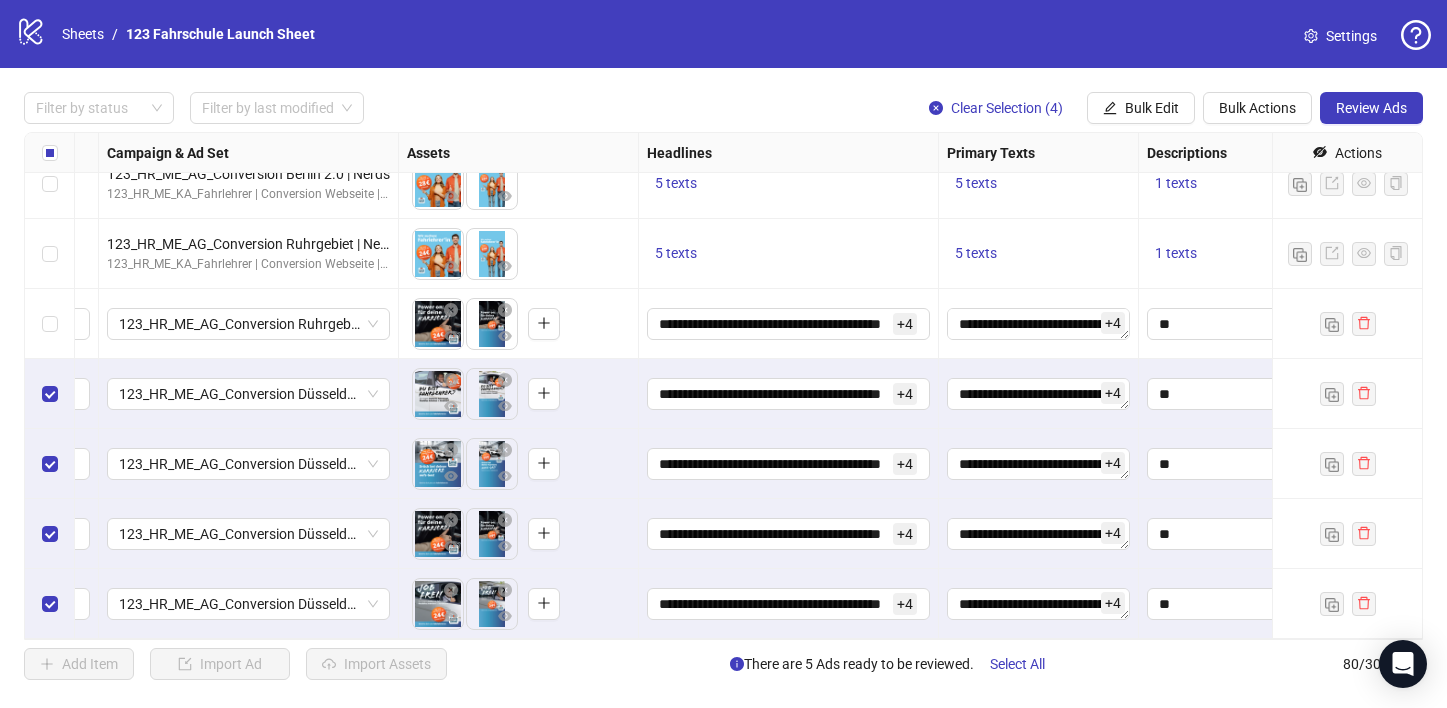 scroll, scrollTop: 5134, scrollLeft: 601, axis: both 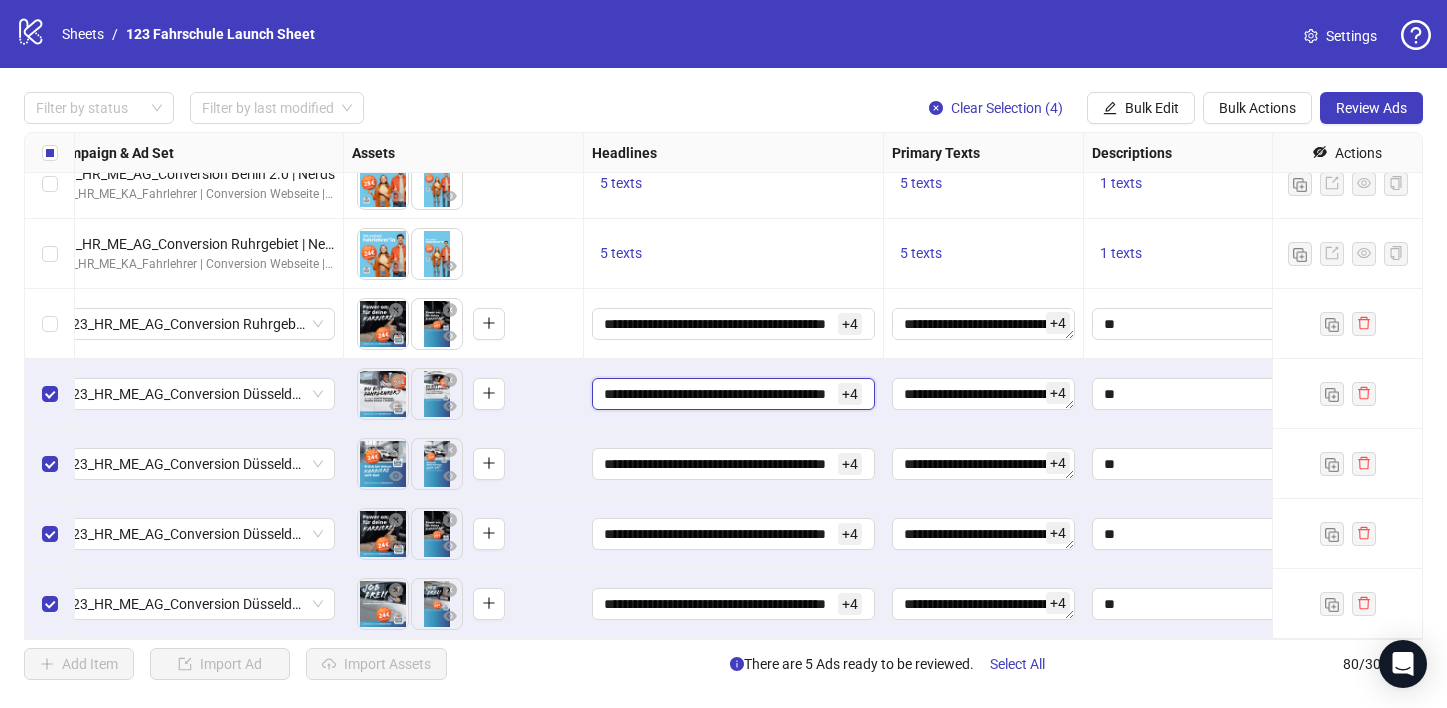 click on "**********" at bounding box center (719, 394) 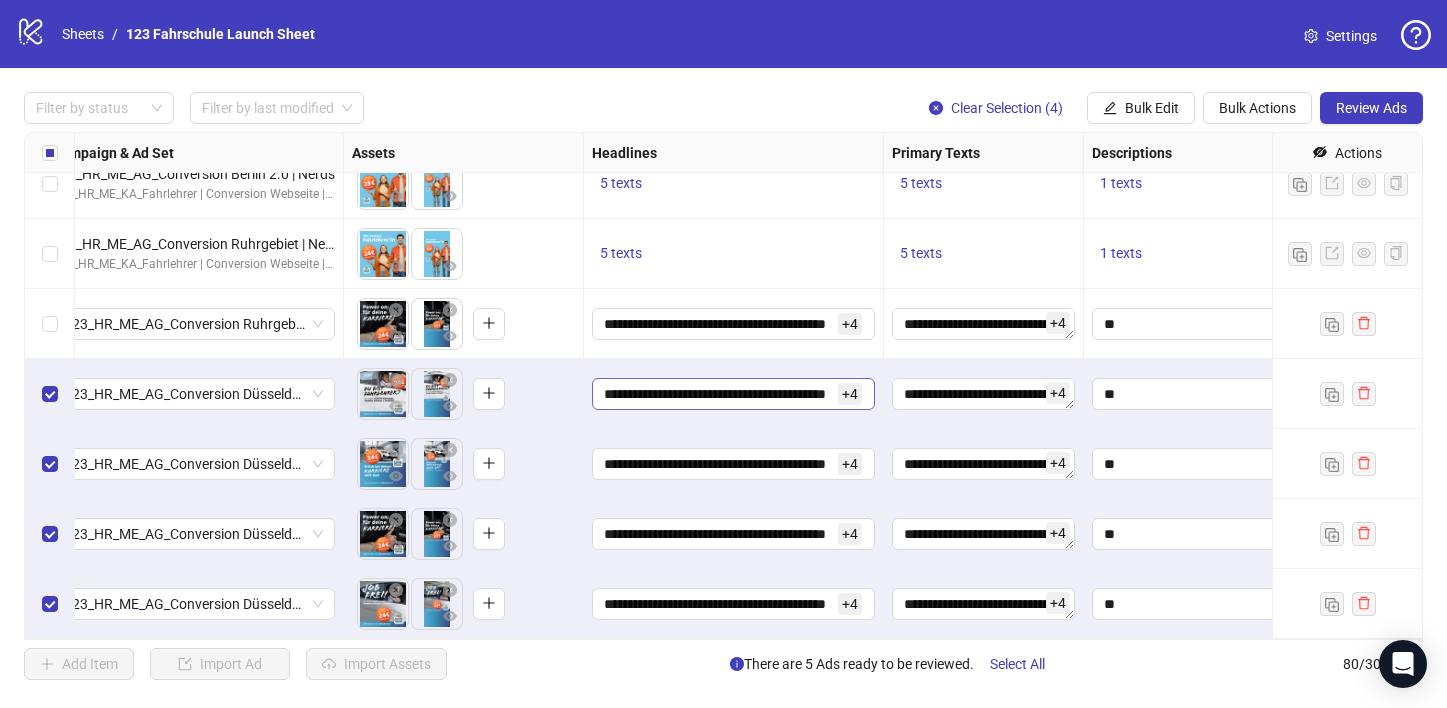 scroll, scrollTop: 0, scrollLeft: 0, axis: both 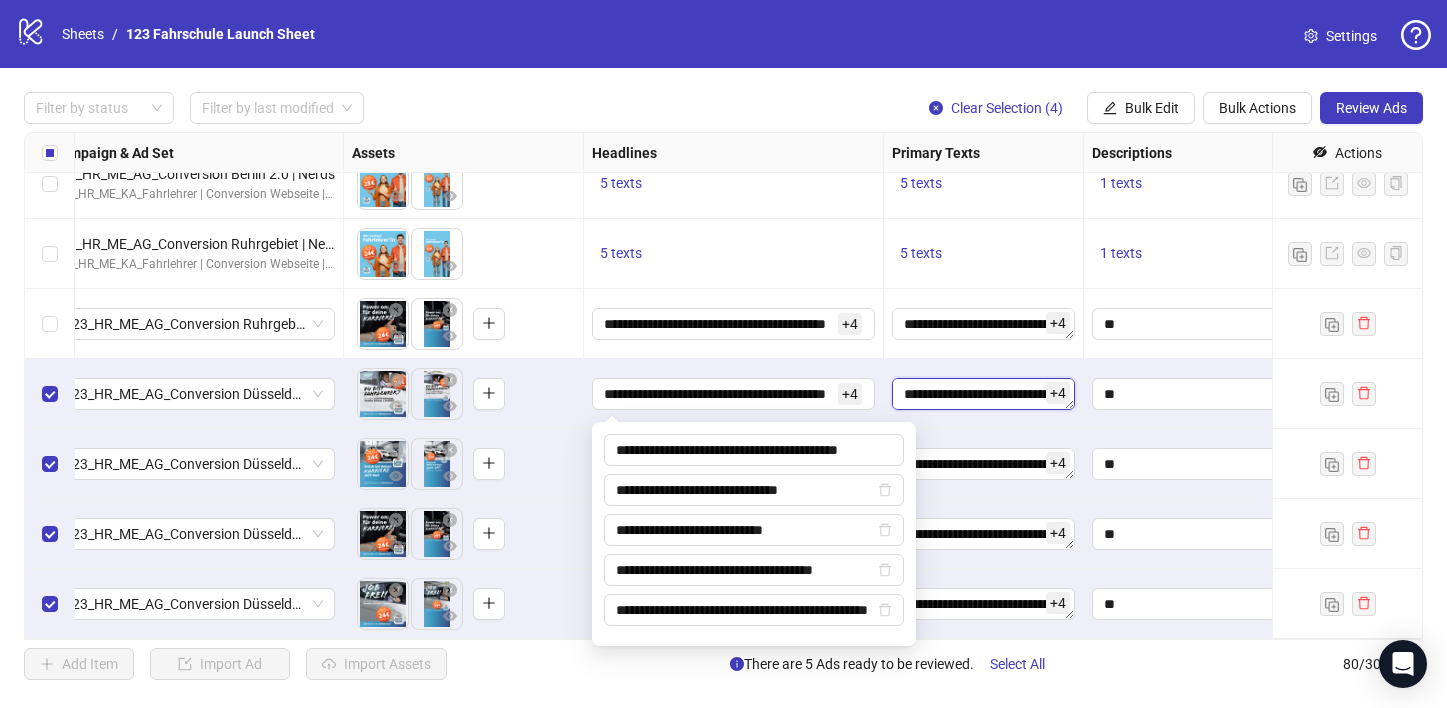 click on "**********" at bounding box center (983, 394) 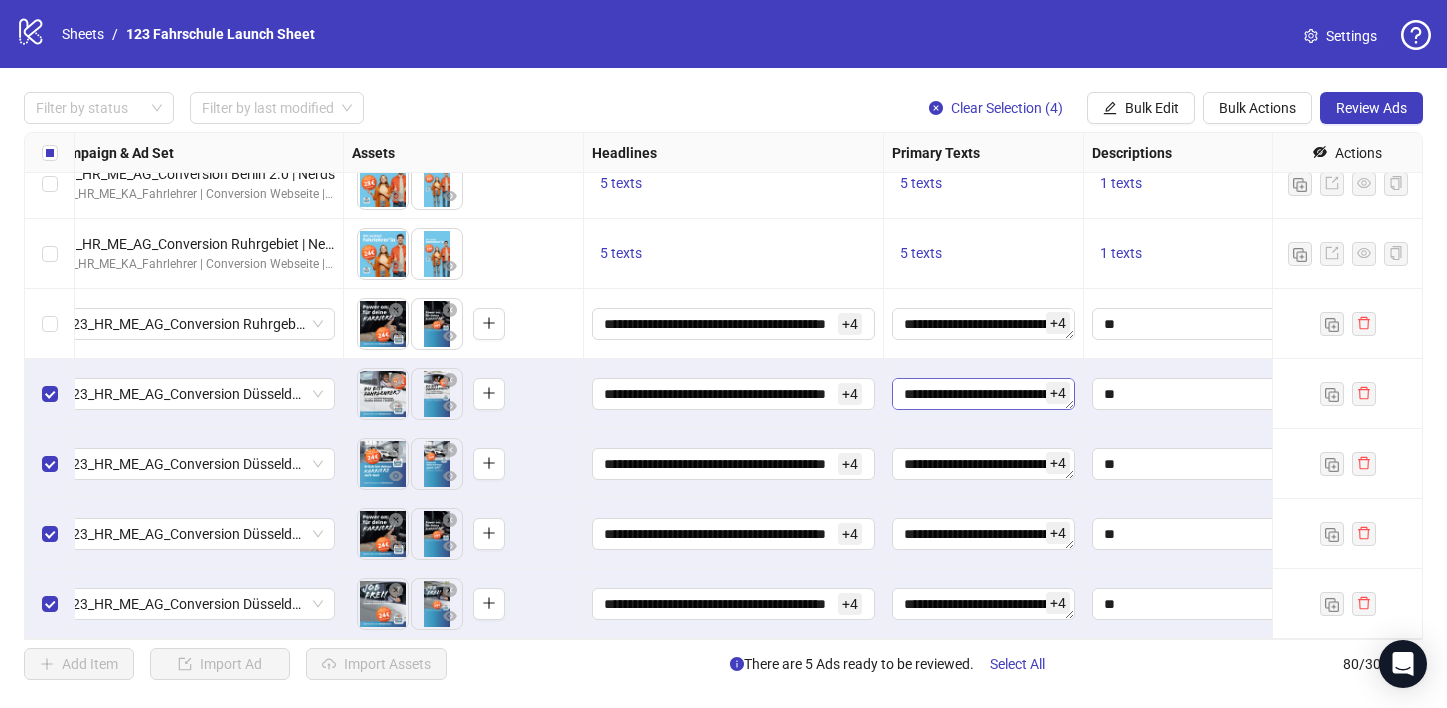 scroll, scrollTop: 0, scrollLeft: 0, axis: both 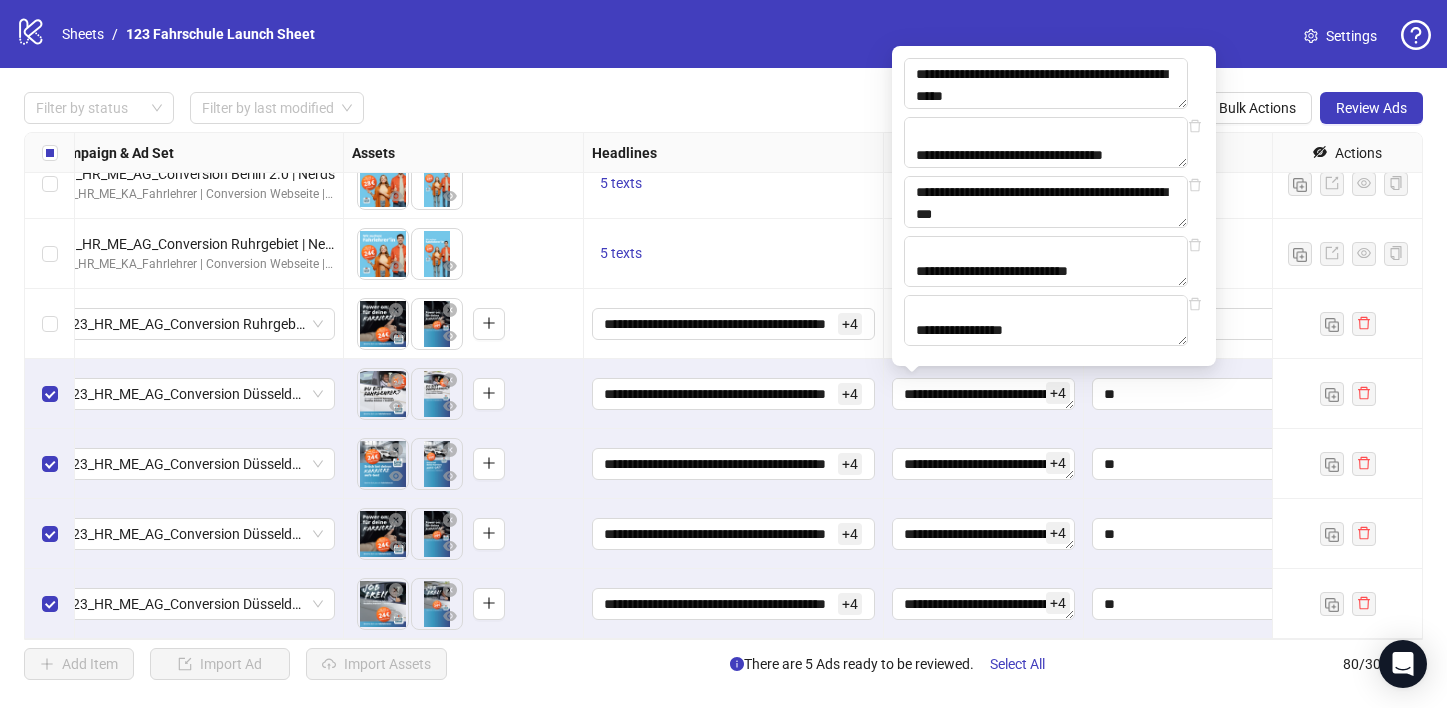 click on "**********" at bounding box center [734, 464] 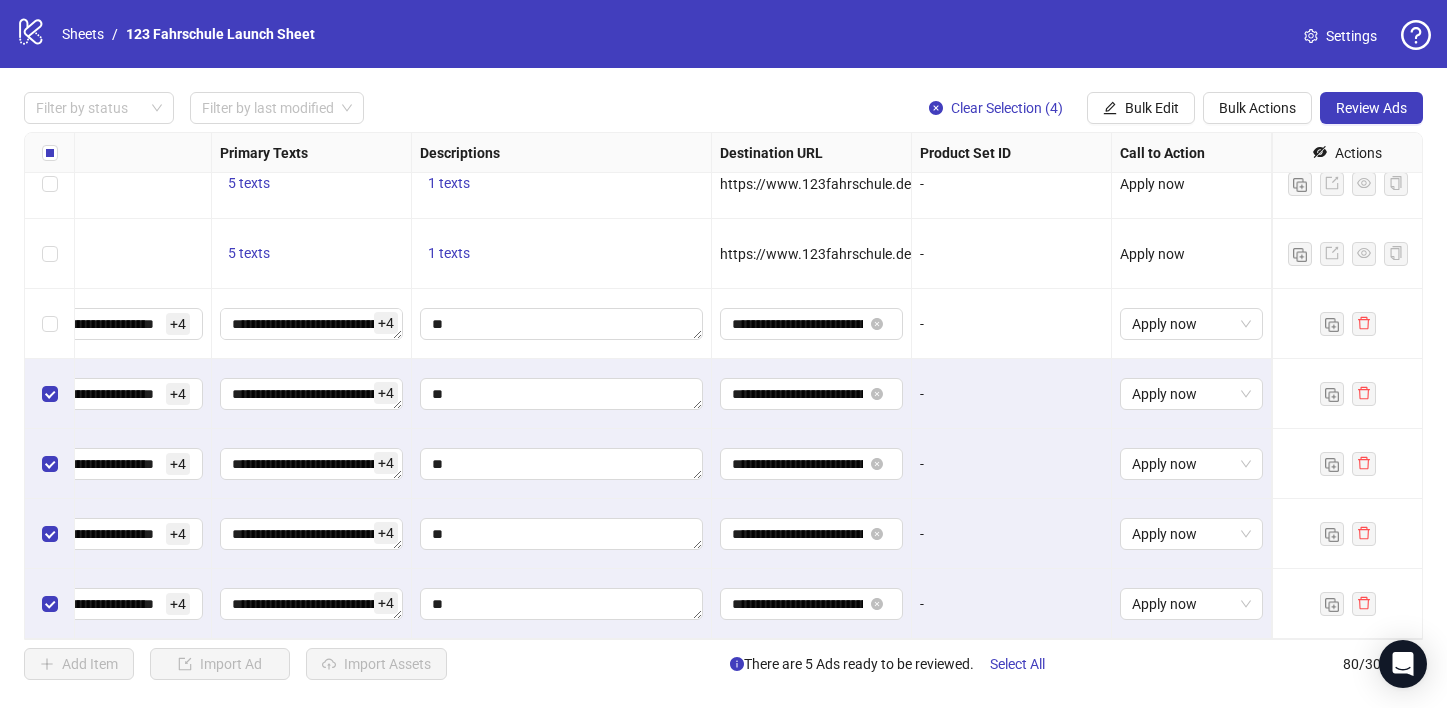 scroll, scrollTop: 5134, scrollLeft: 0, axis: vertical 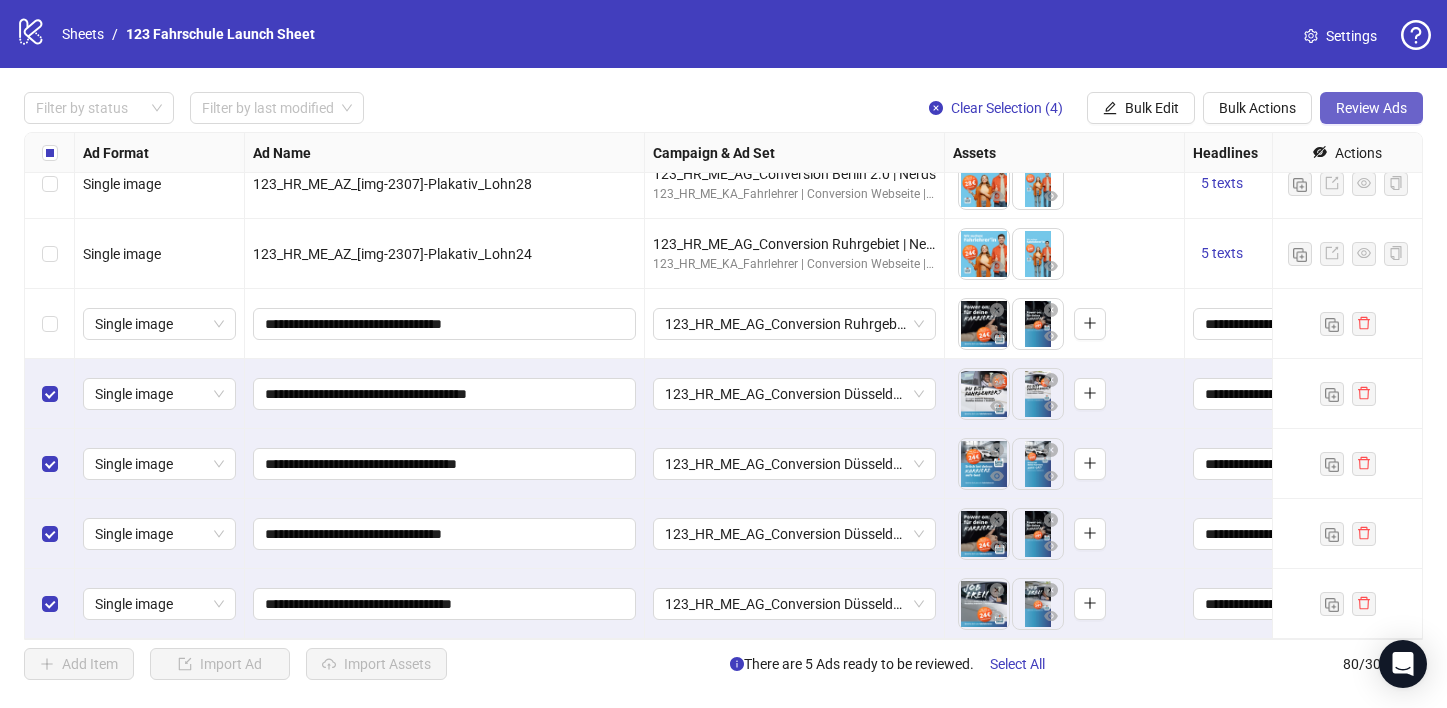 click on "Review Ads" at bounding box center (1371, 108) 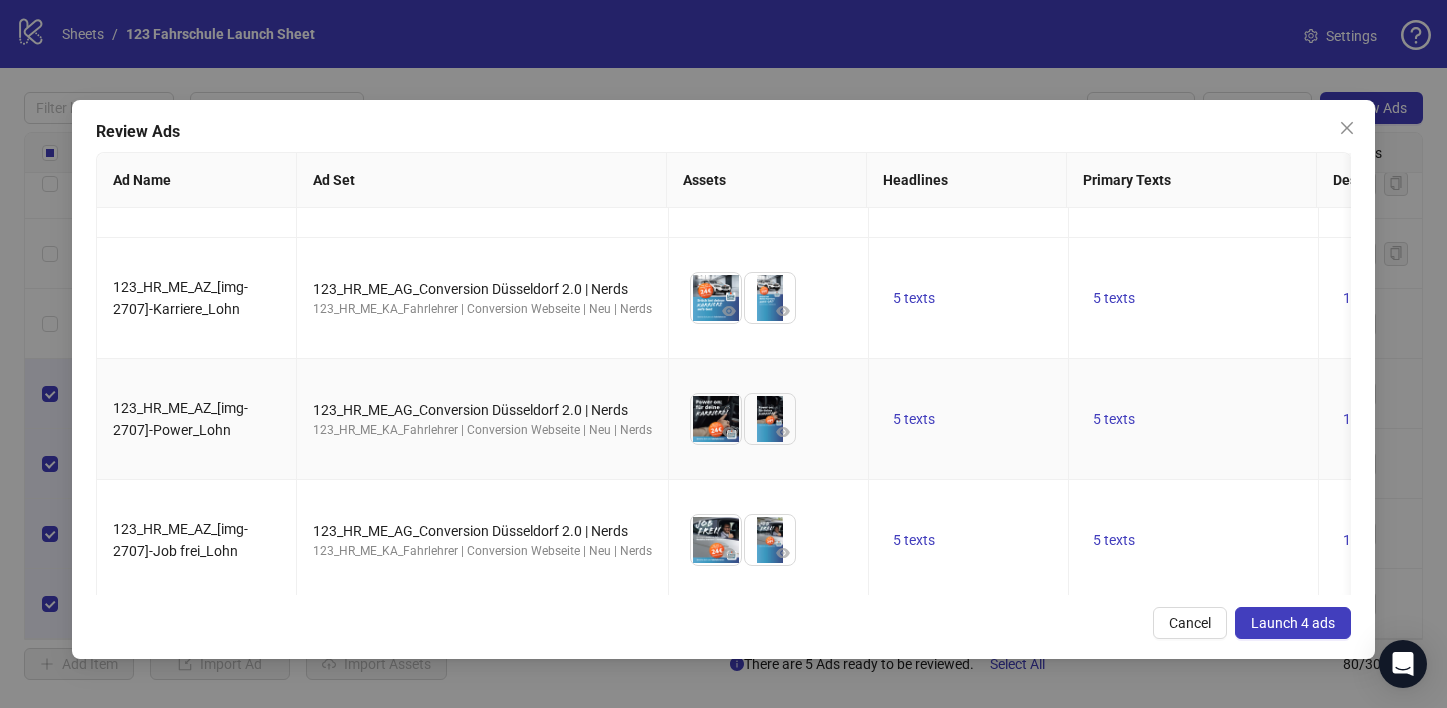 scroll, scrollTop: 97, scrollLeft: 0, axis: vertical 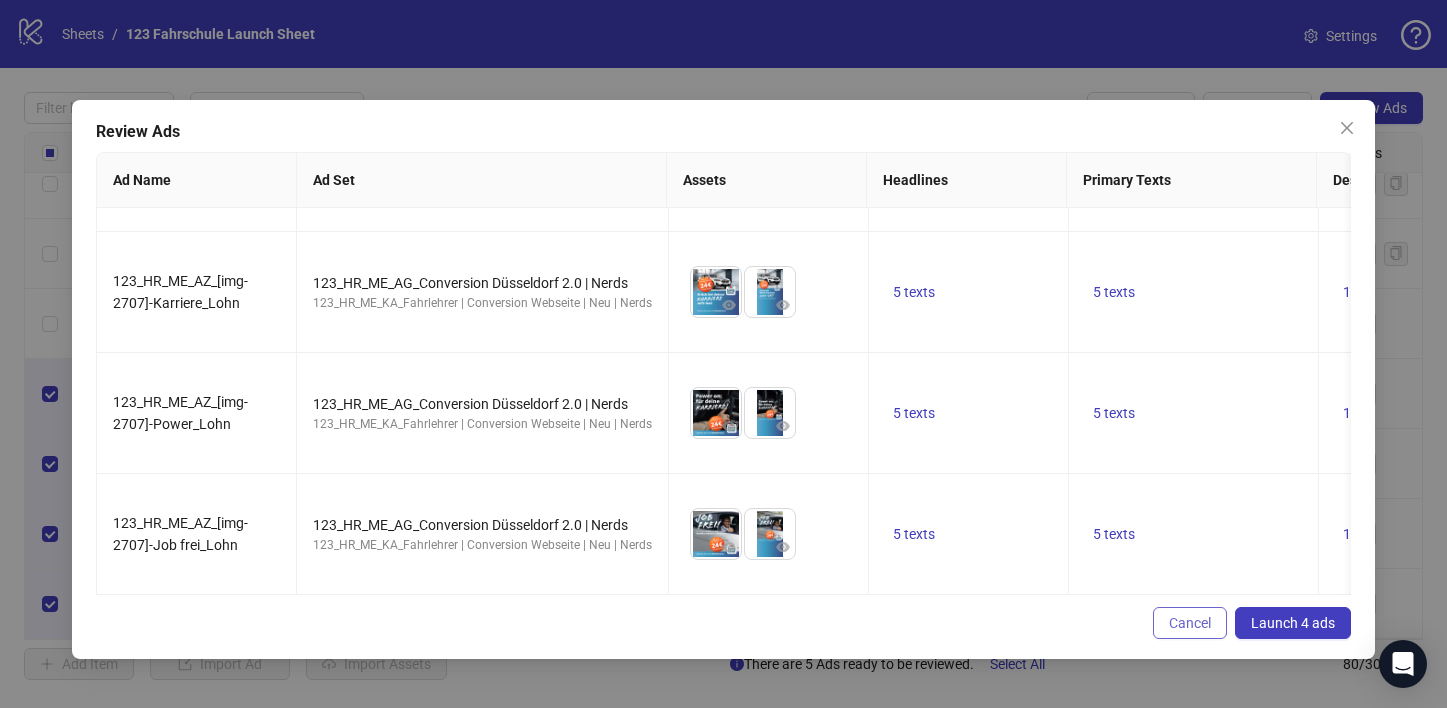 click on "Cancel" at bounding box center [1190, 623] 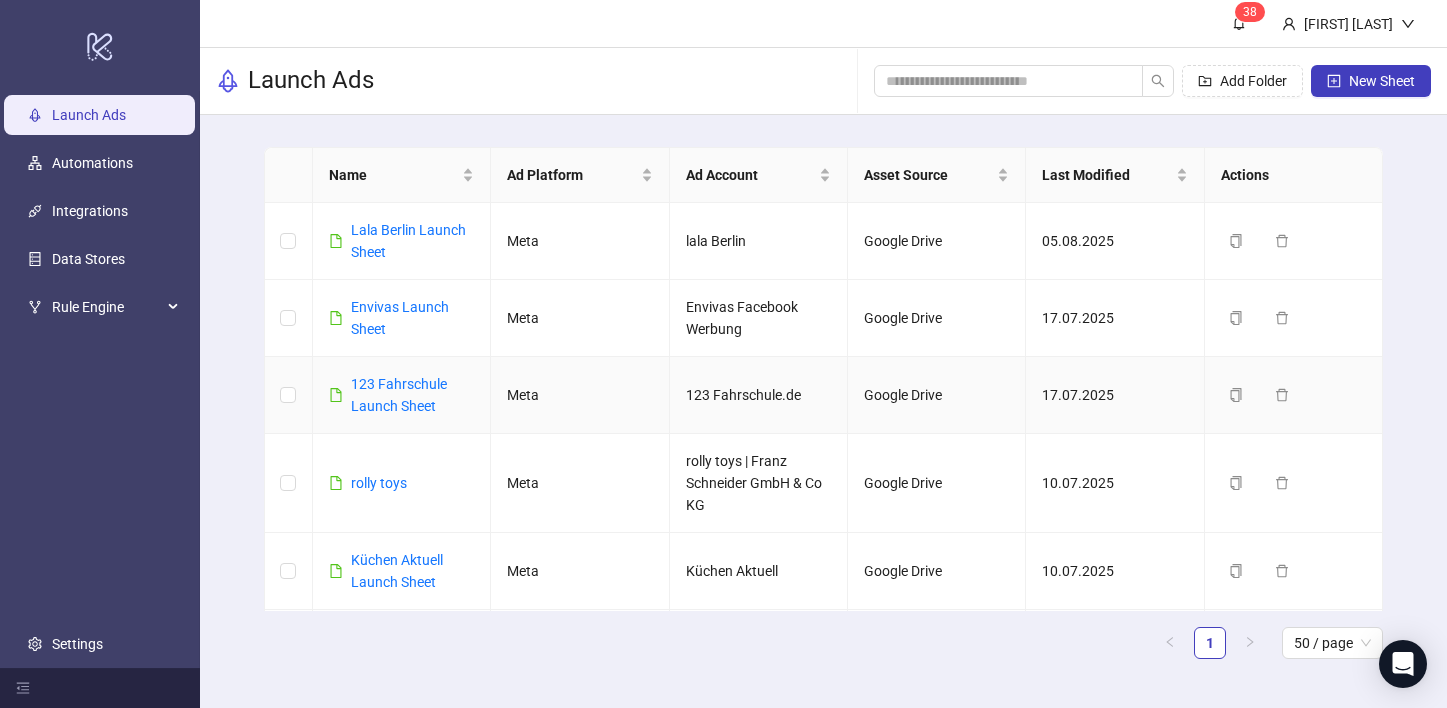 click on "123 Fahrschule Launch Sheet" at bounding box center [412, 395] 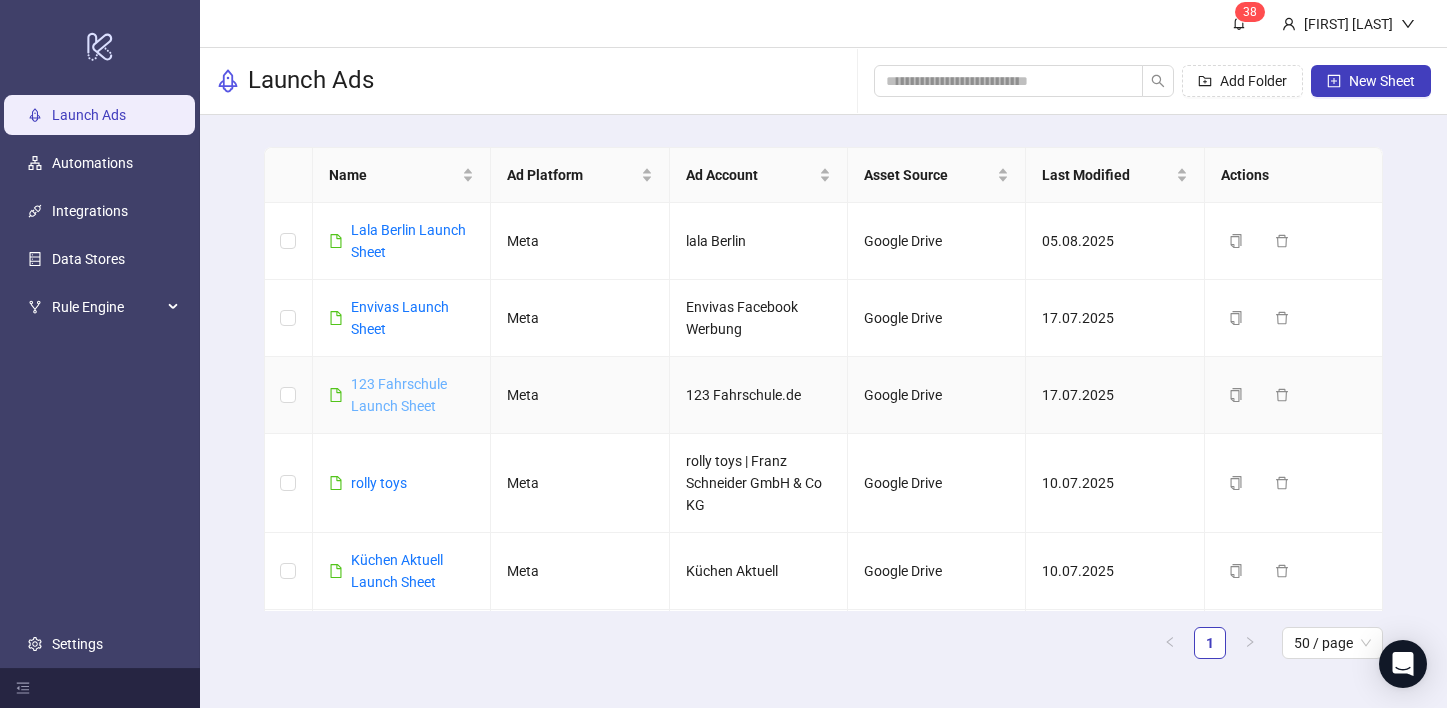 click on "123 Fahrschule Launch Sheet" at bounding box center [399, 395] 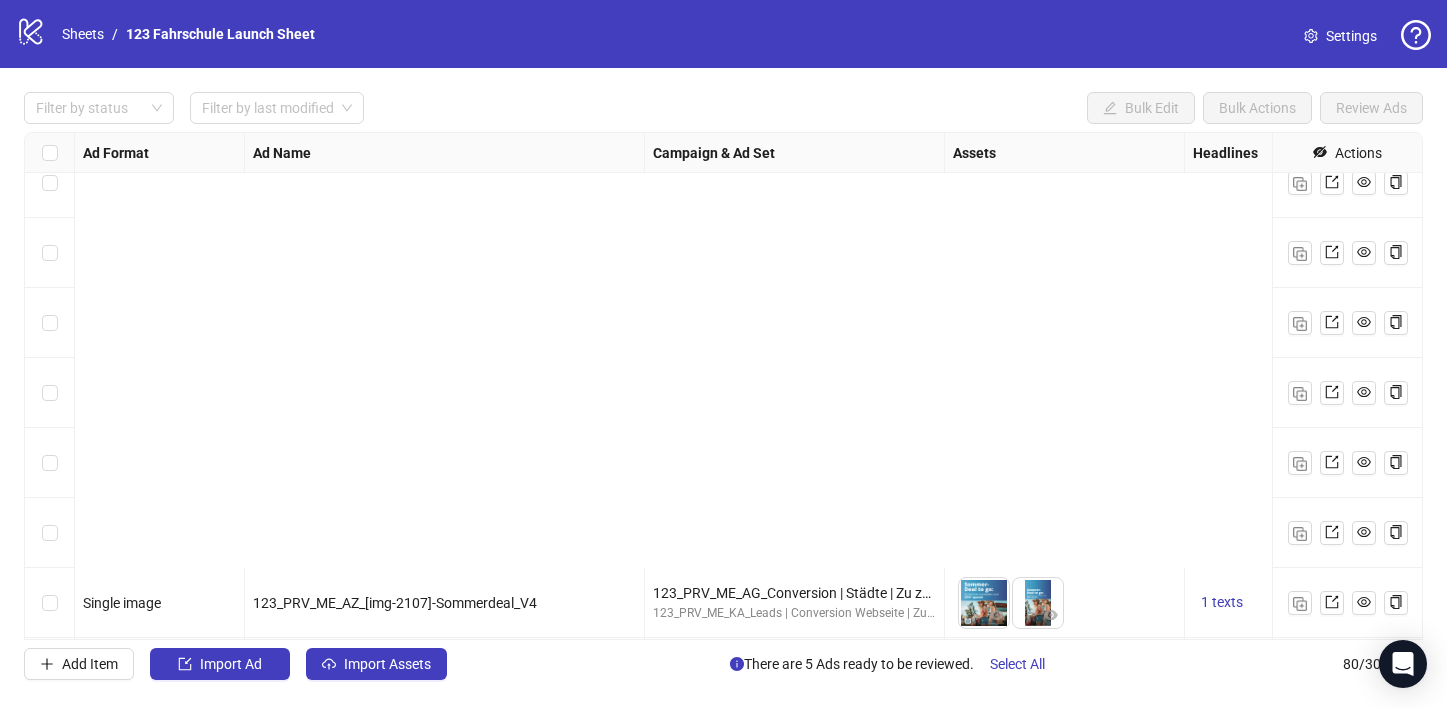 scroll, scrollTop: 5134, scrollLeft: 0, axis: vertical 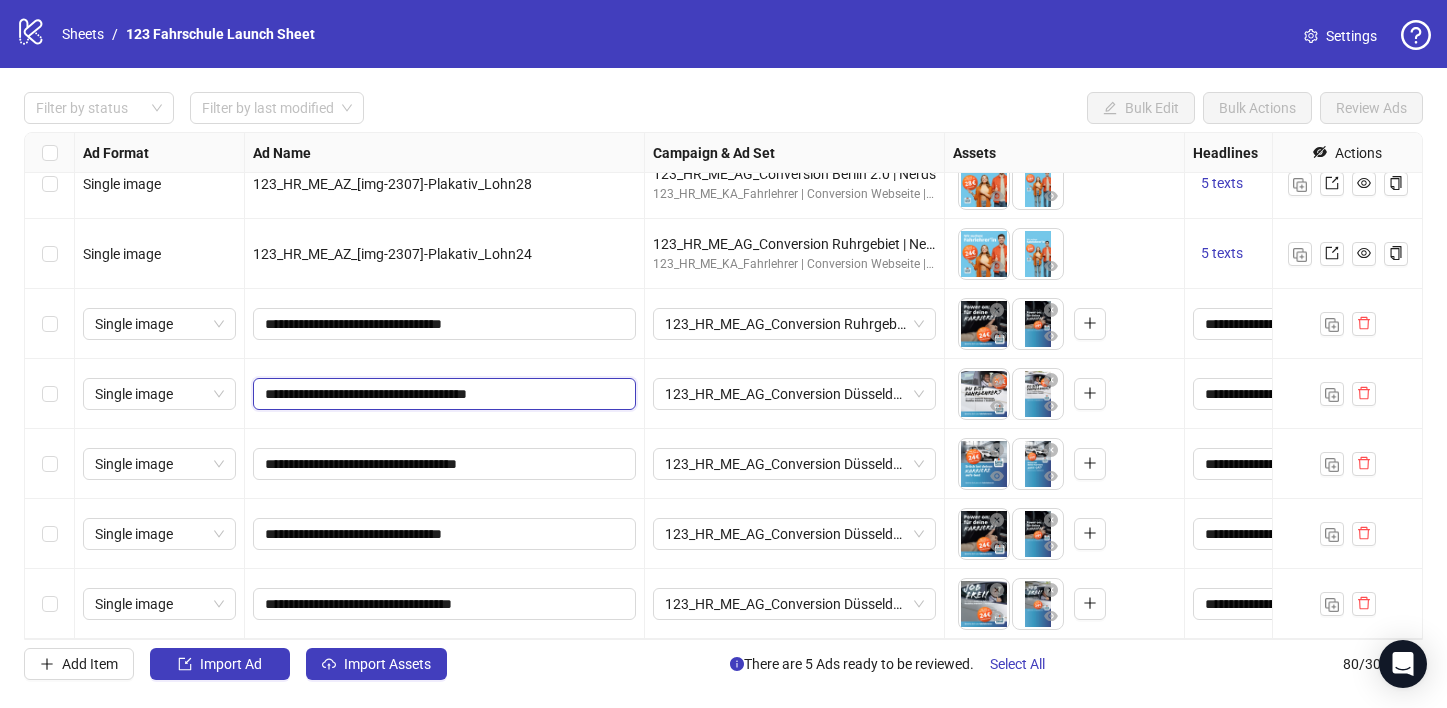 drag, startPoint x: 429, startPoint y: 394, endPoint x: 408, endPoint y: 394, distance: 21 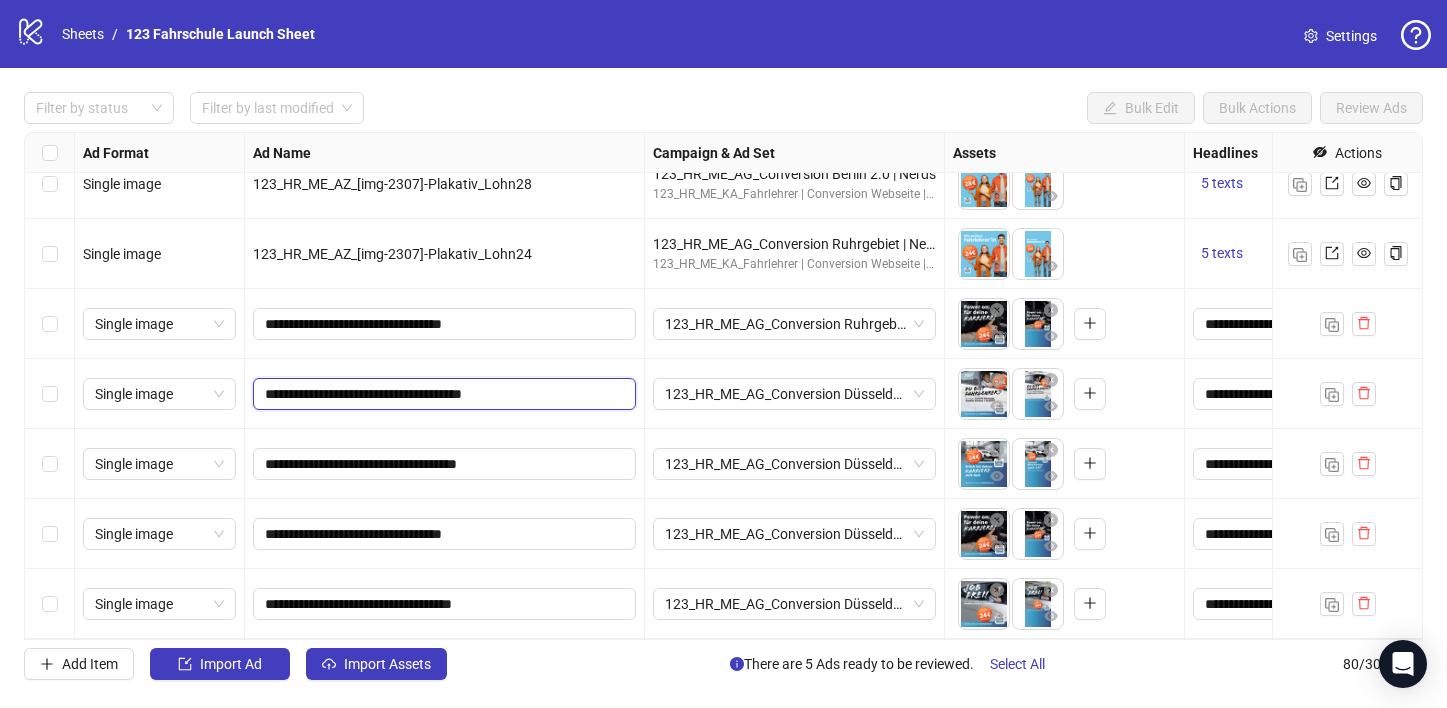 type on "**********" 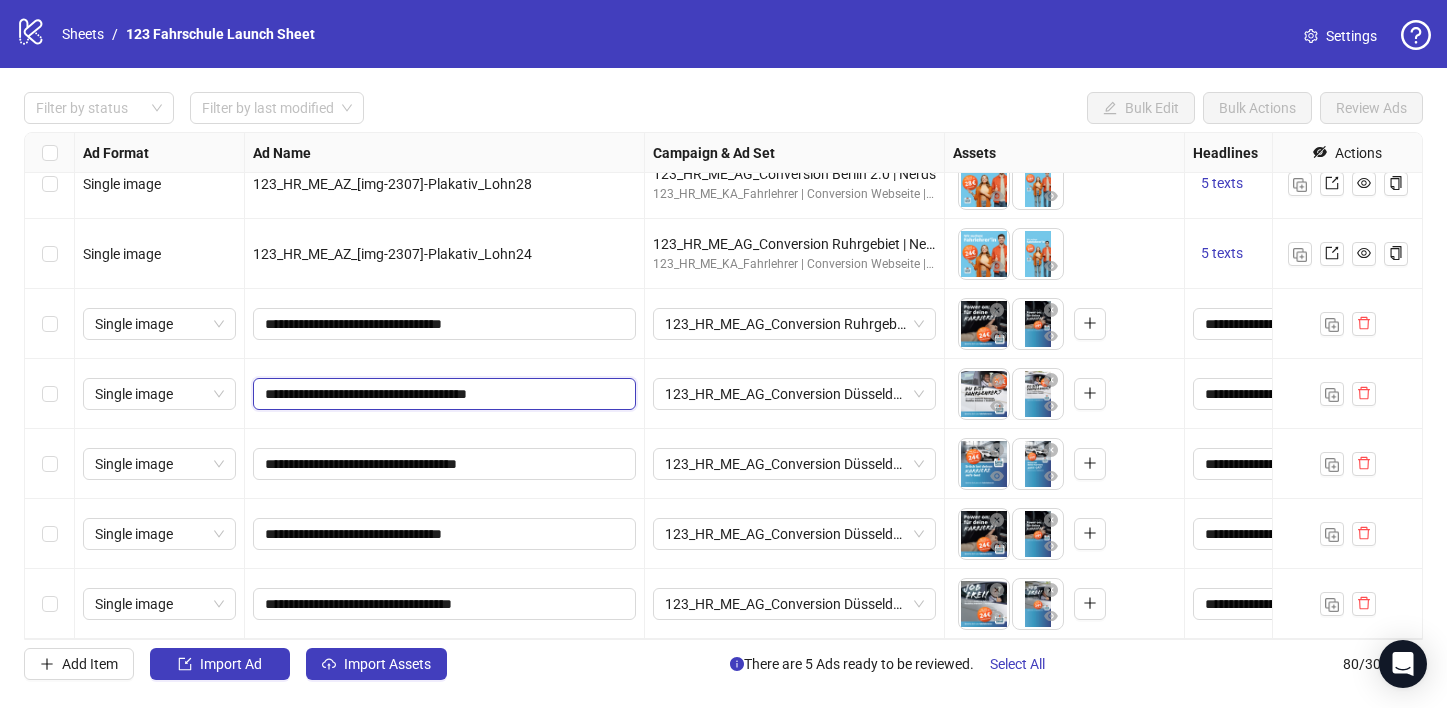 drag, startPoint x: 434, startPoint y: 393, endPoint x: 403, endPoint y: 396, distance: 31.144823 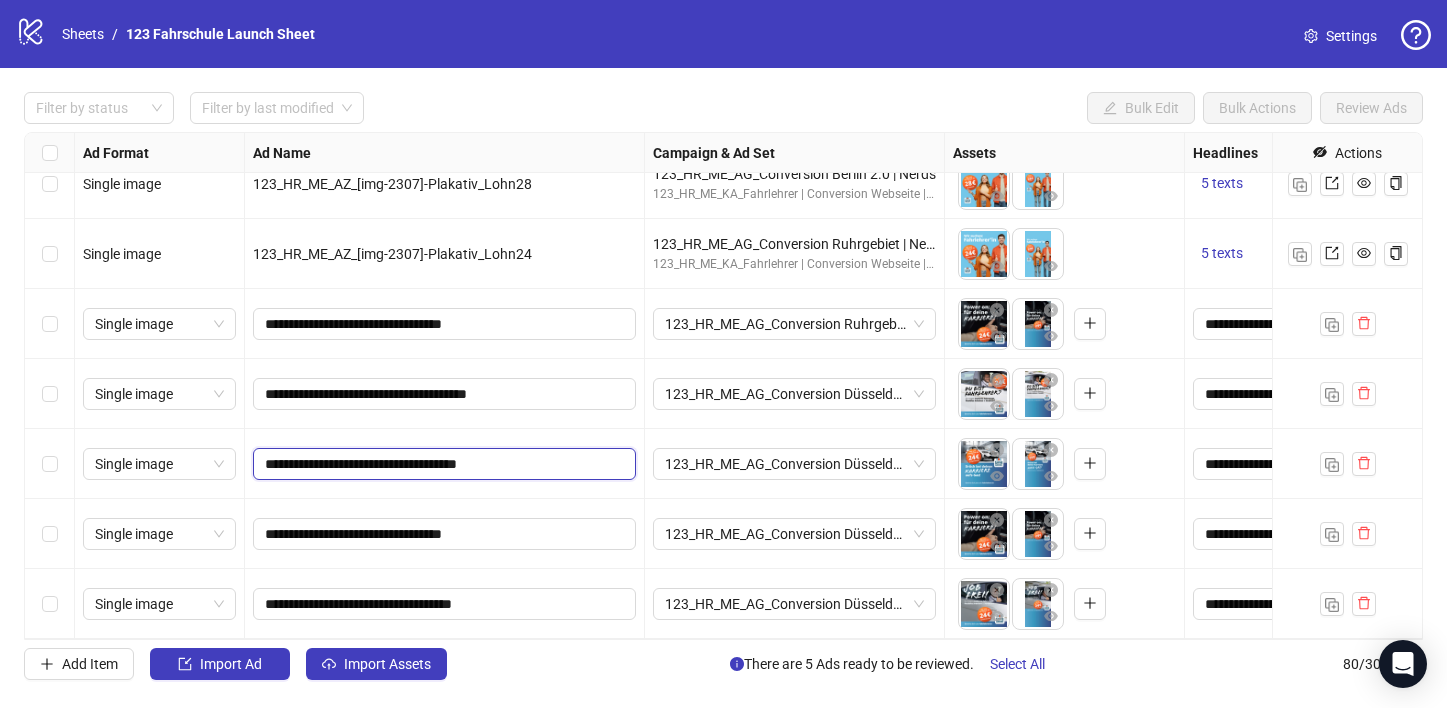 click on "**********" at bounding box center [442, 464] 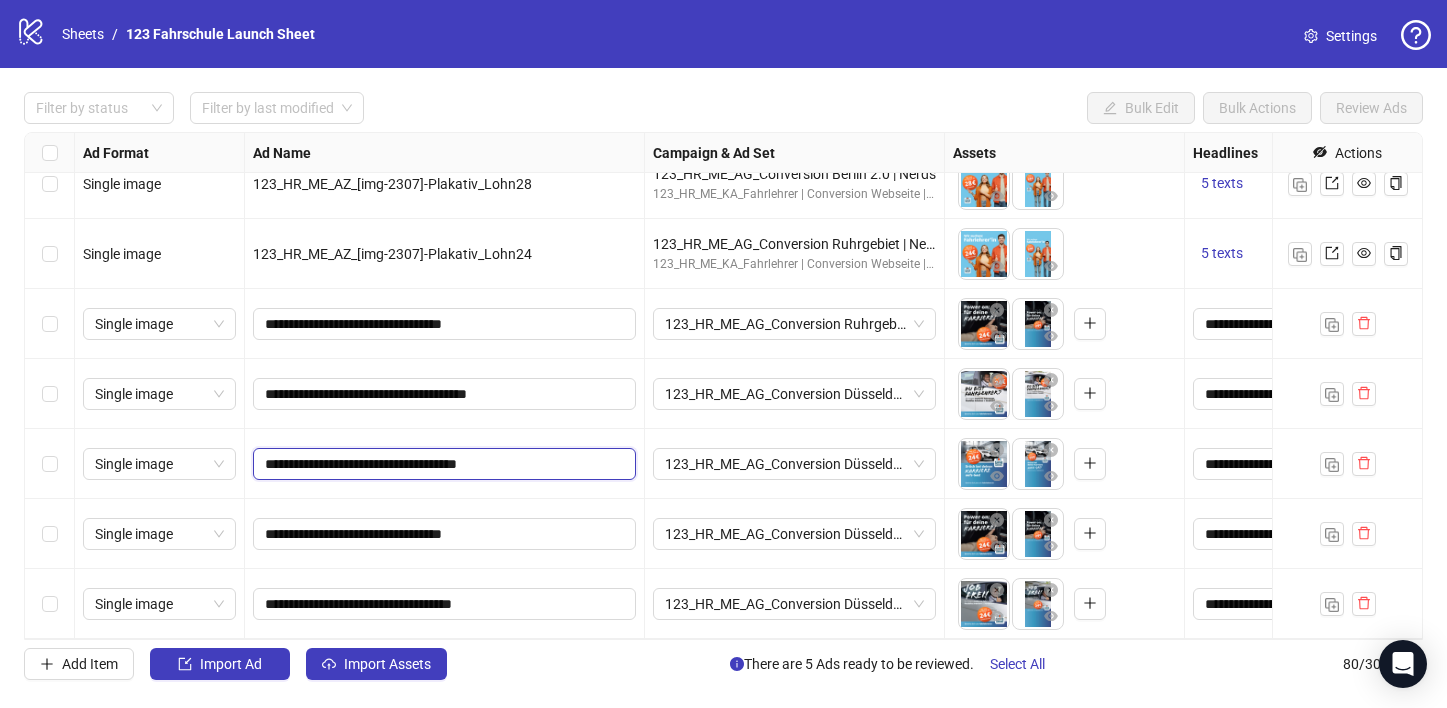 click on "**********" at bounding box center (442, 464) 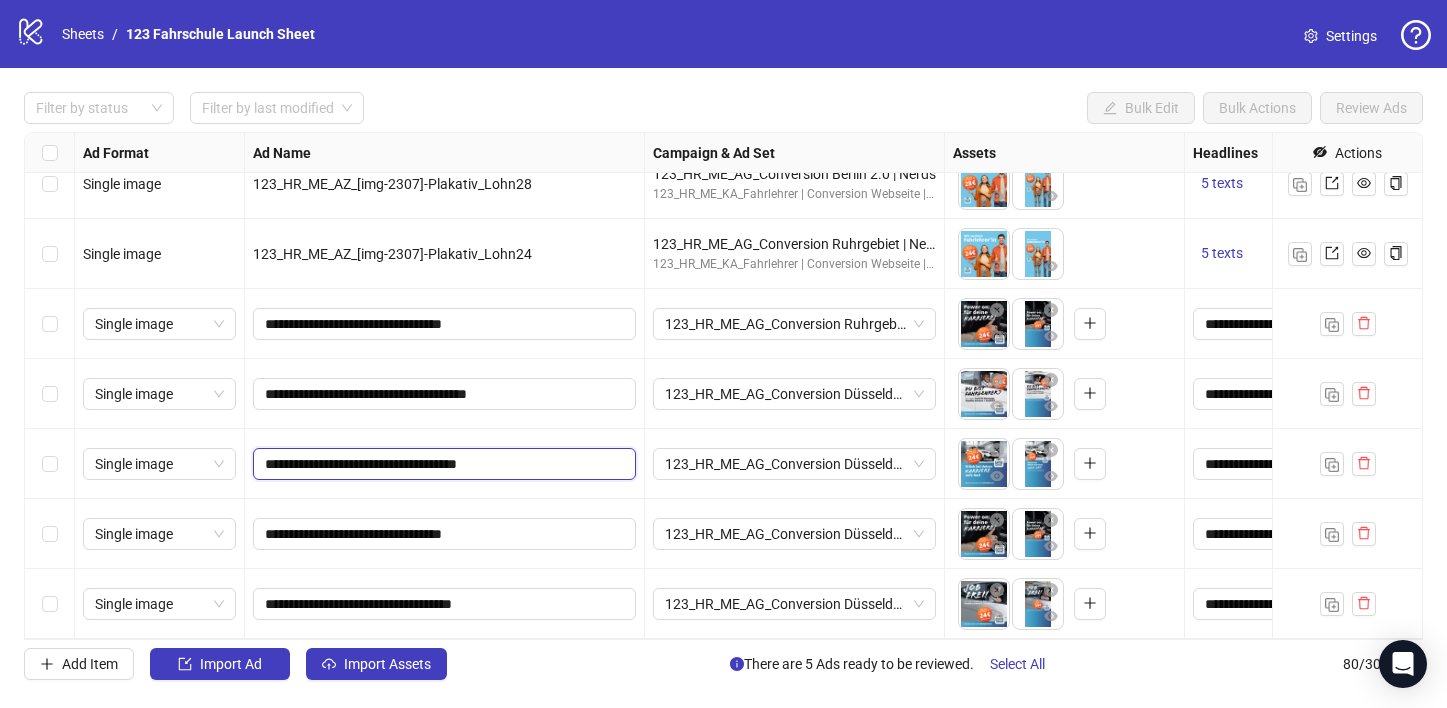 type on "**********" 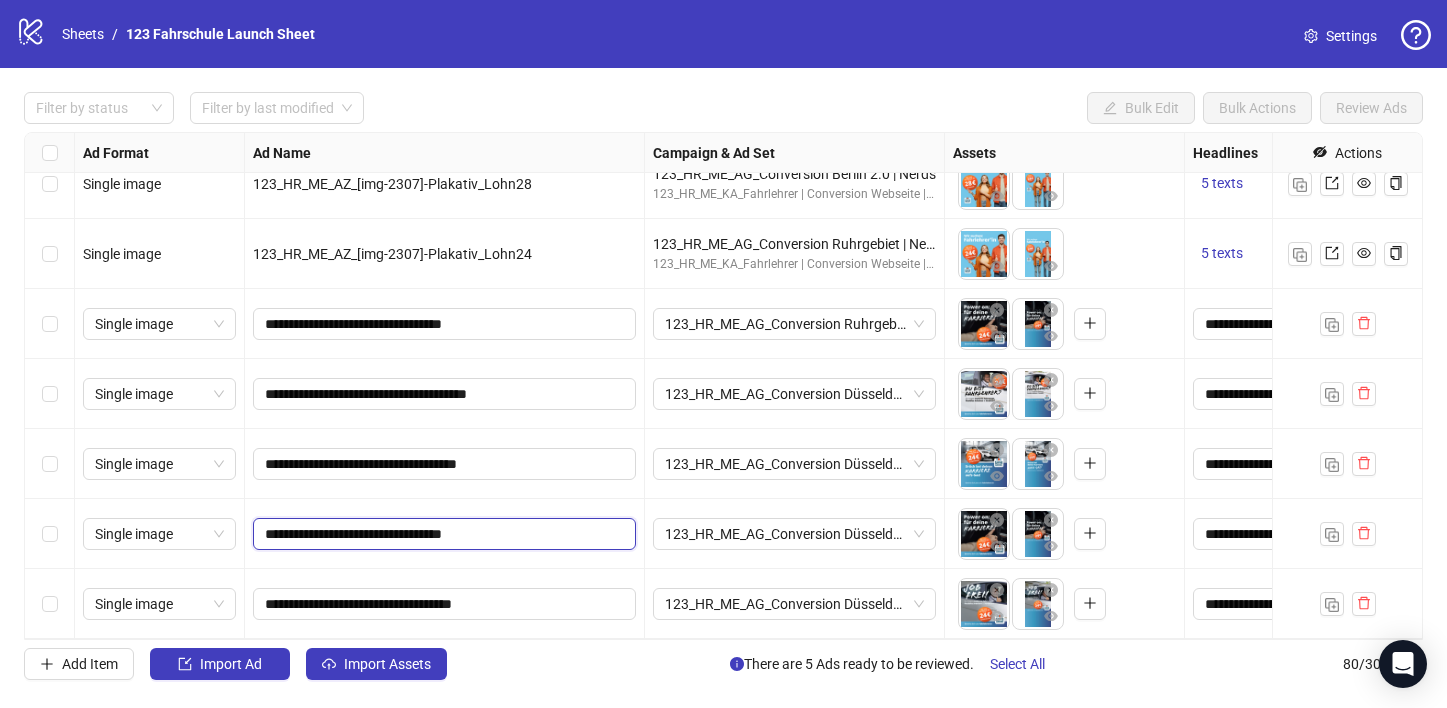 click on "**********" at bounding box center [442, 534] 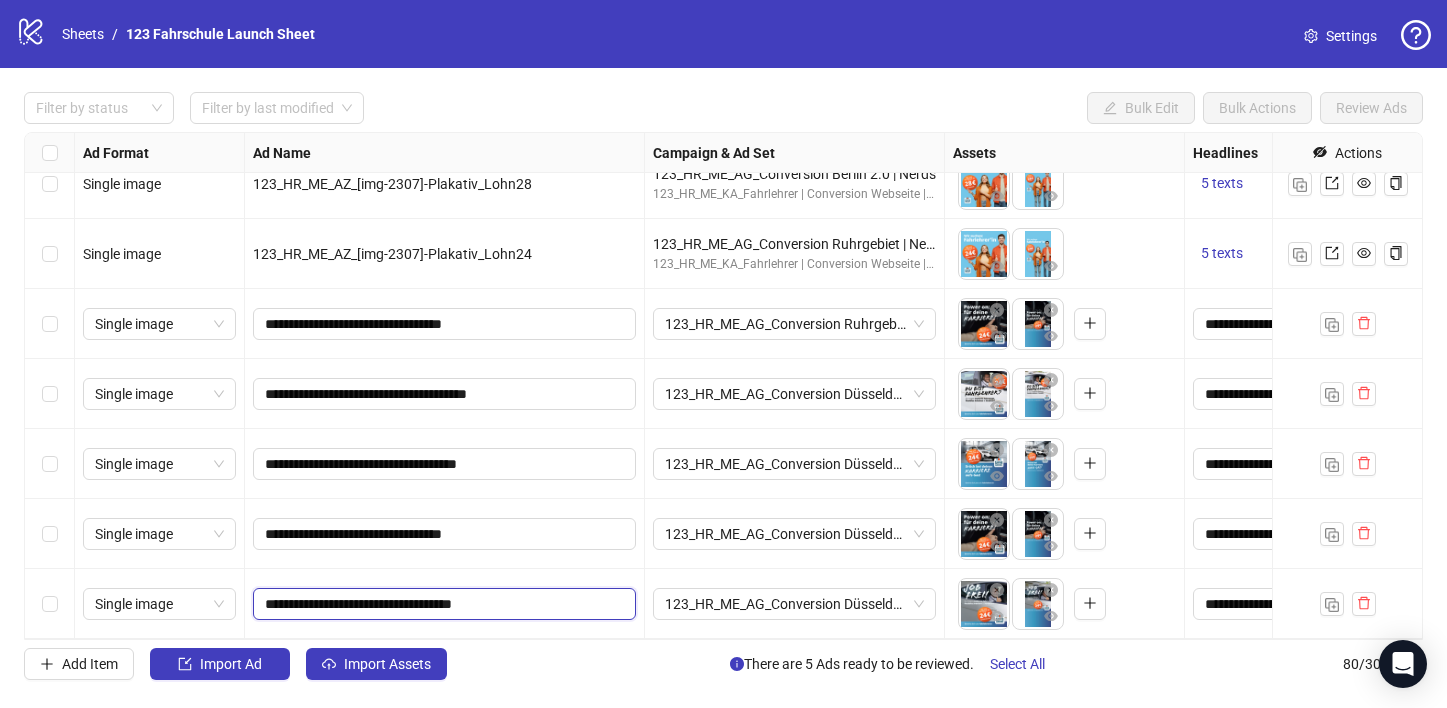 click on "**********" at bounding box center (442, 604) 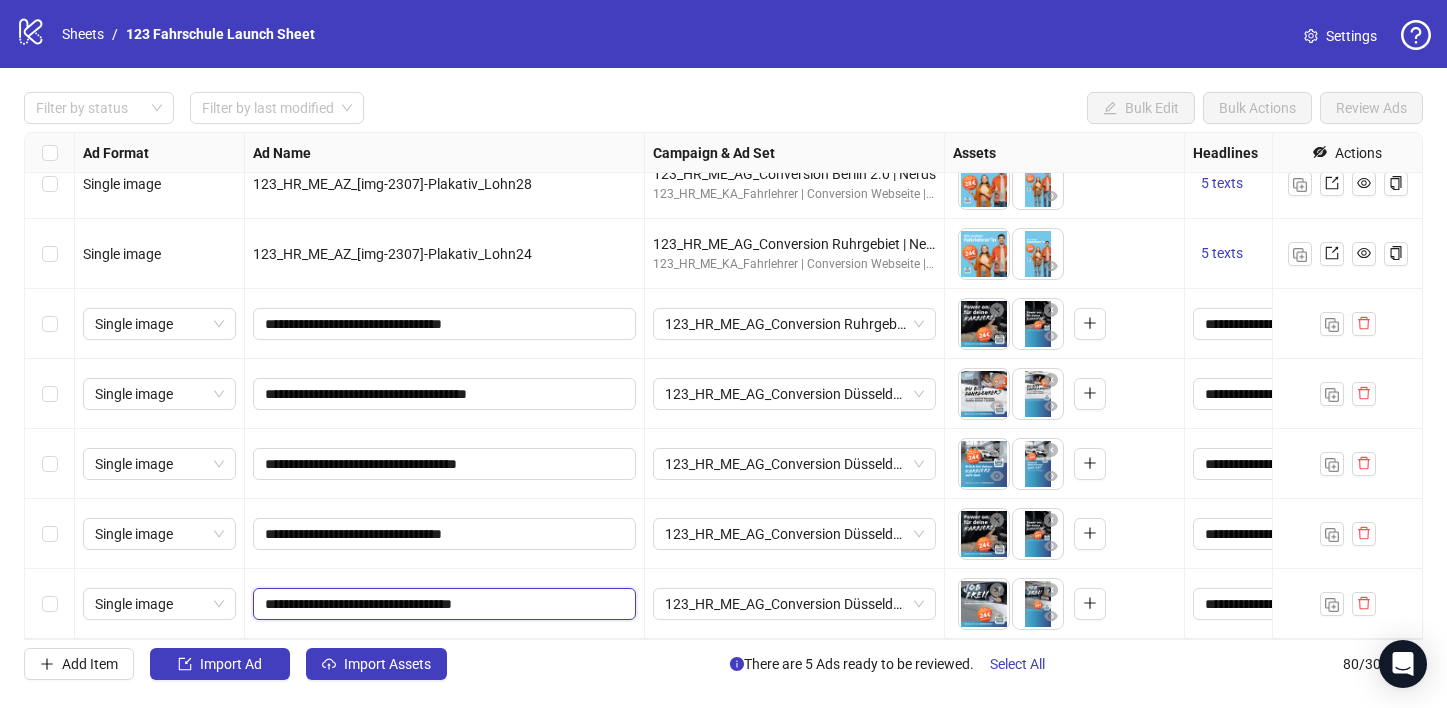 click on "**********" at bounding box center (442, 604) 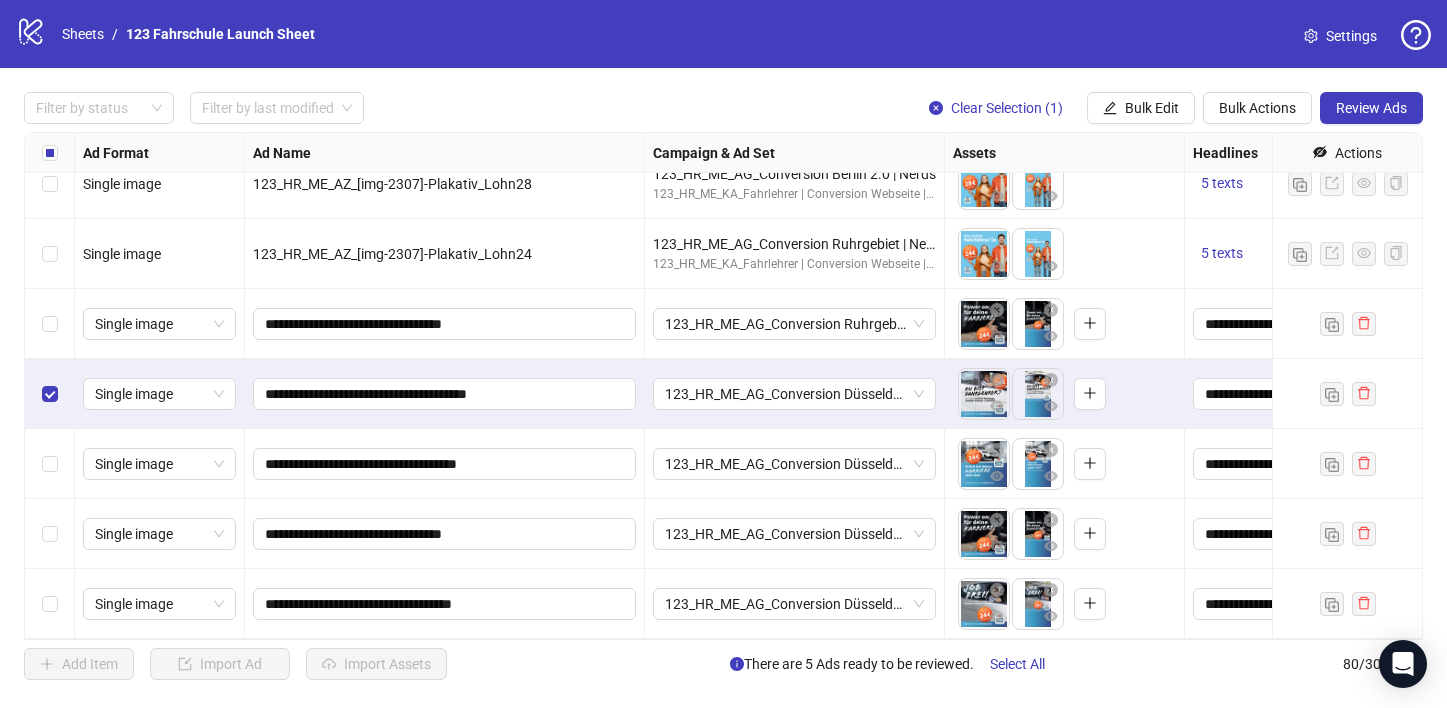 click at bounding box center (50, 464) 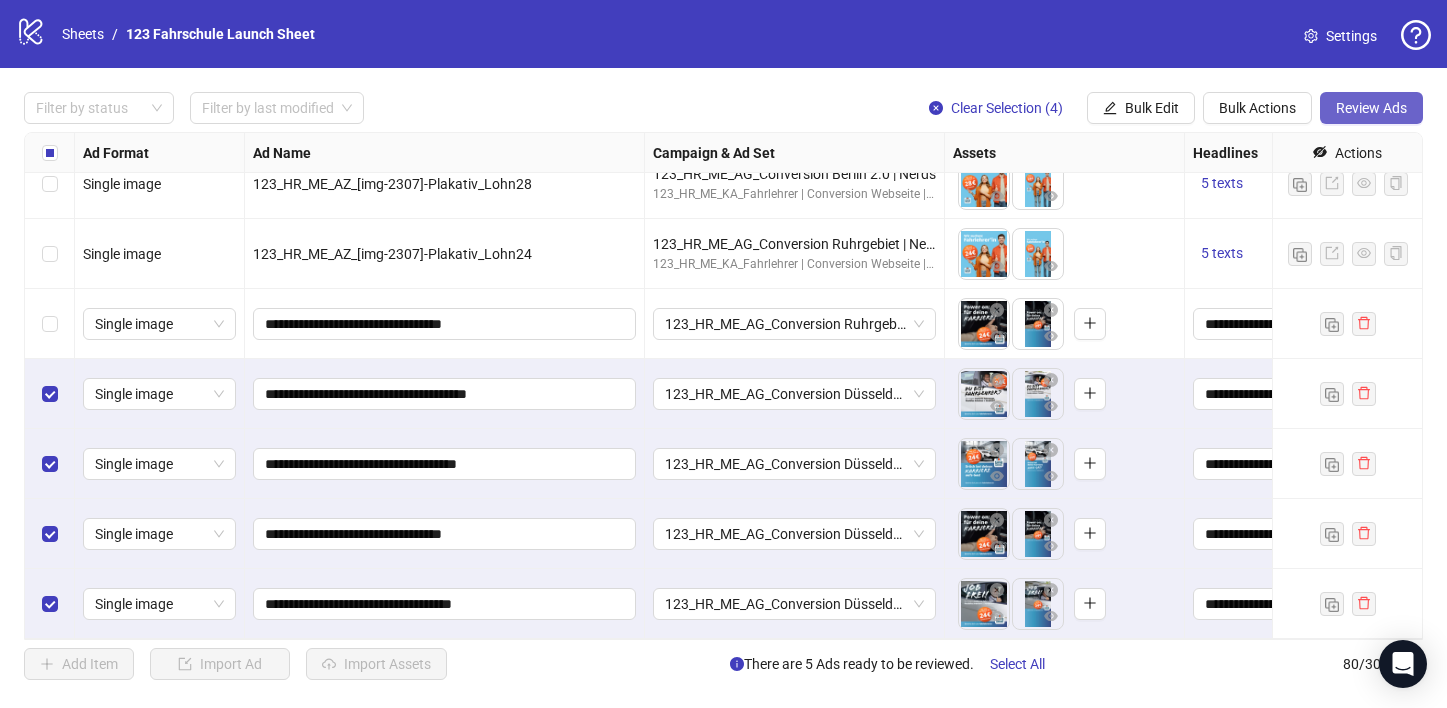 click on "Review Ads" at bounding box center [1371, 108] 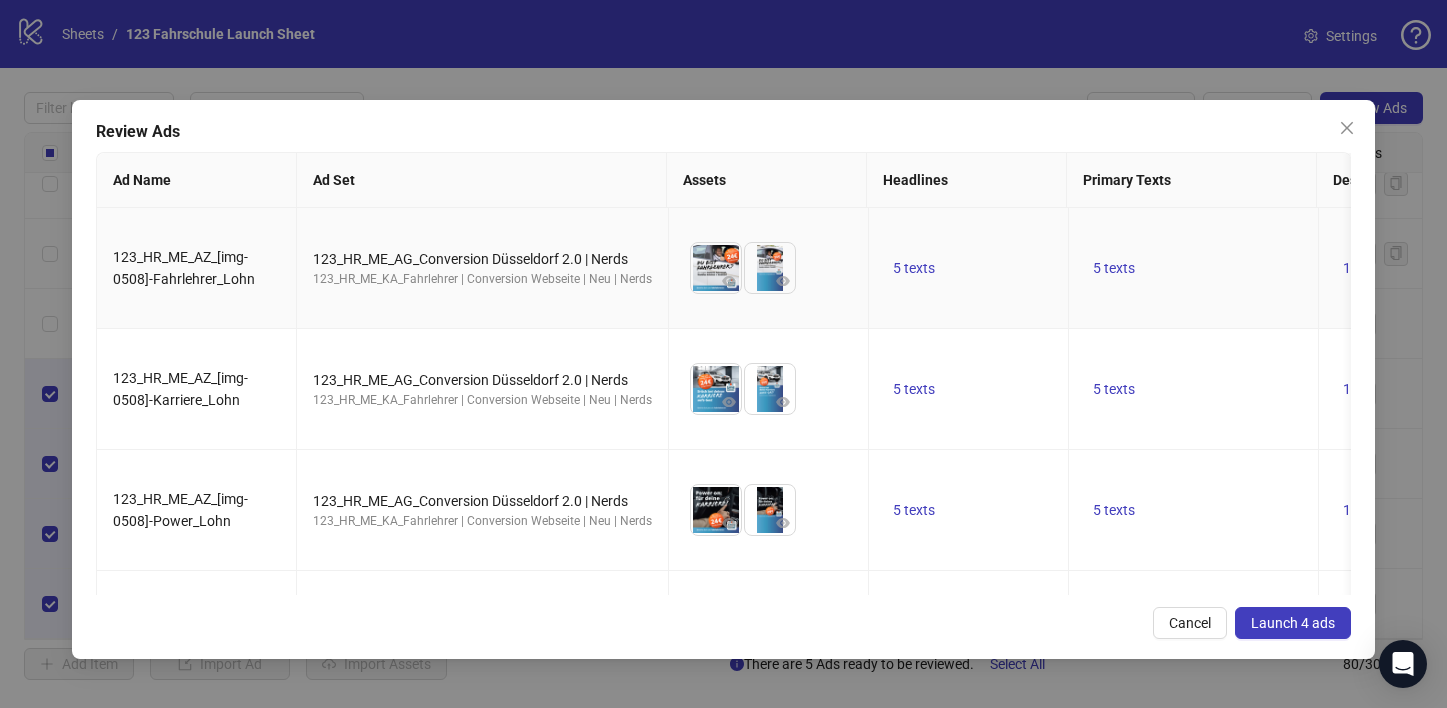 scroll, scrollTop: 97, scrollLeft: 0, axis: vertical 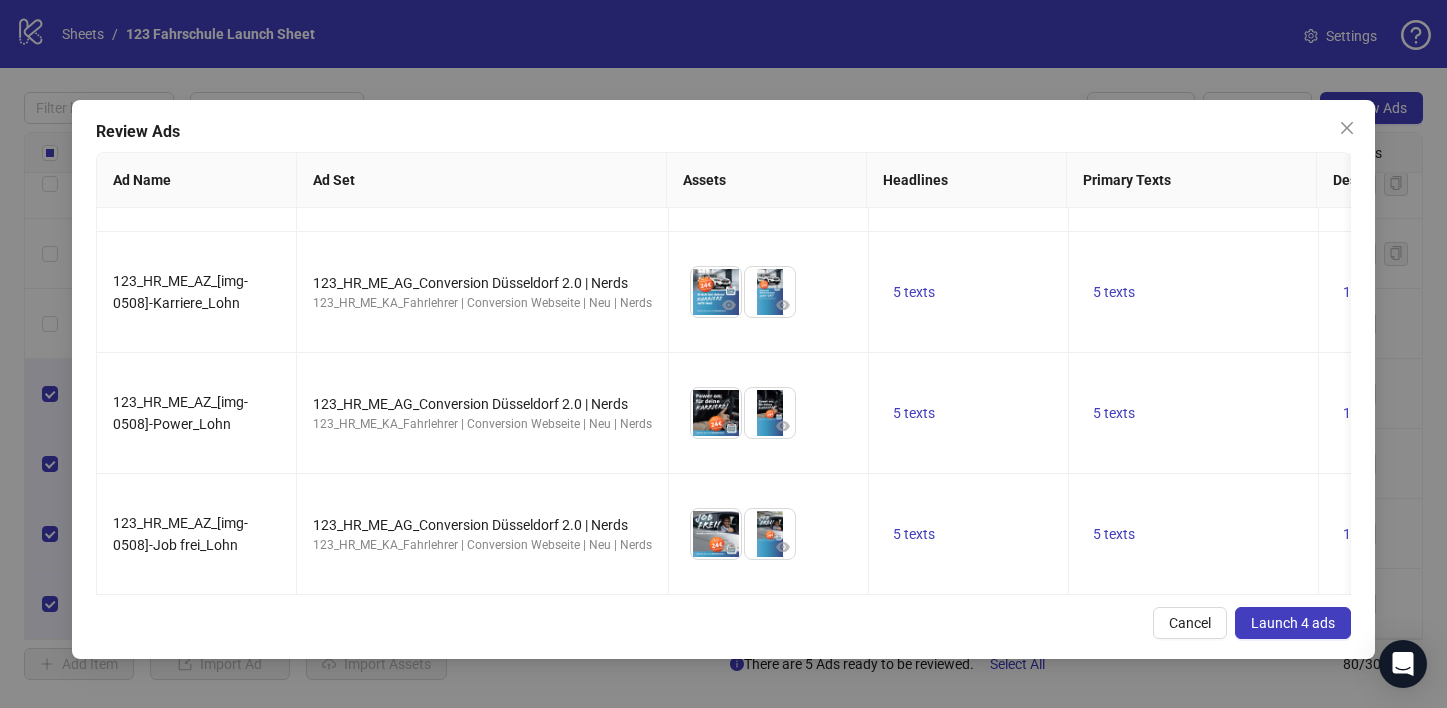 click on "Launch 4 ads" at bounding box center [1293, 623] 